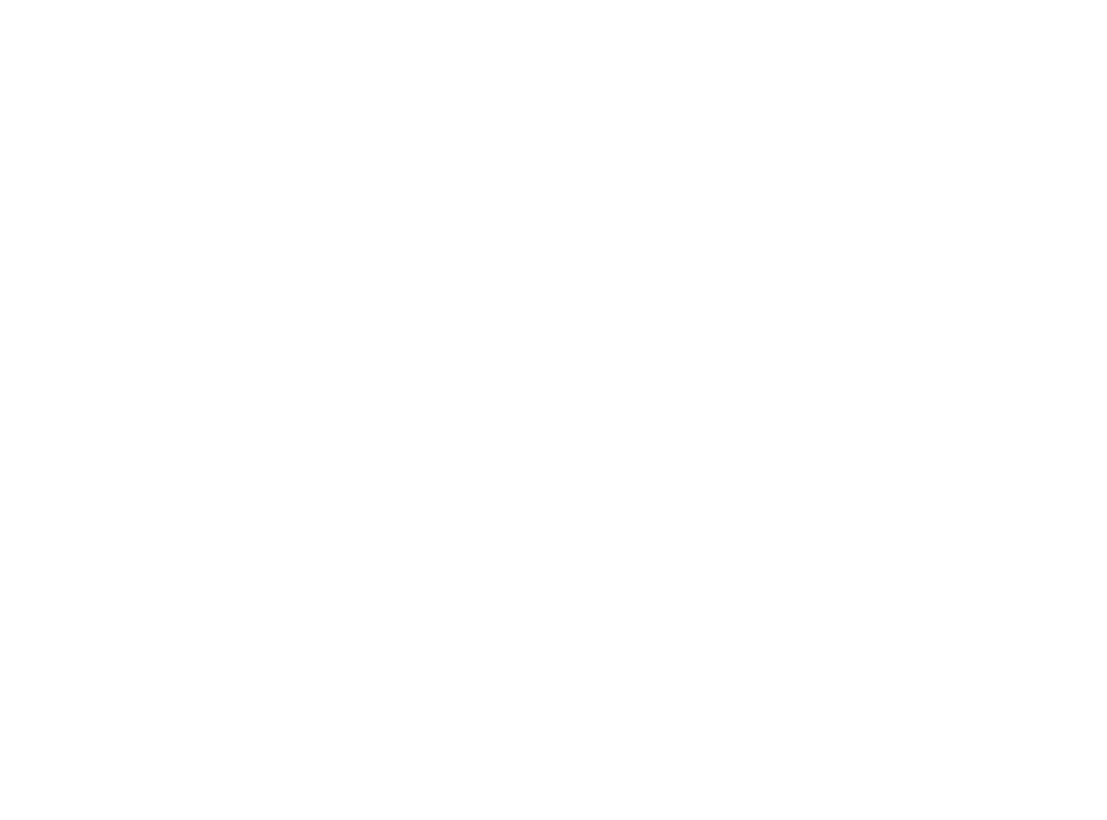 scroll, scrollTop: 0, scrollLeft: 0, axis: both 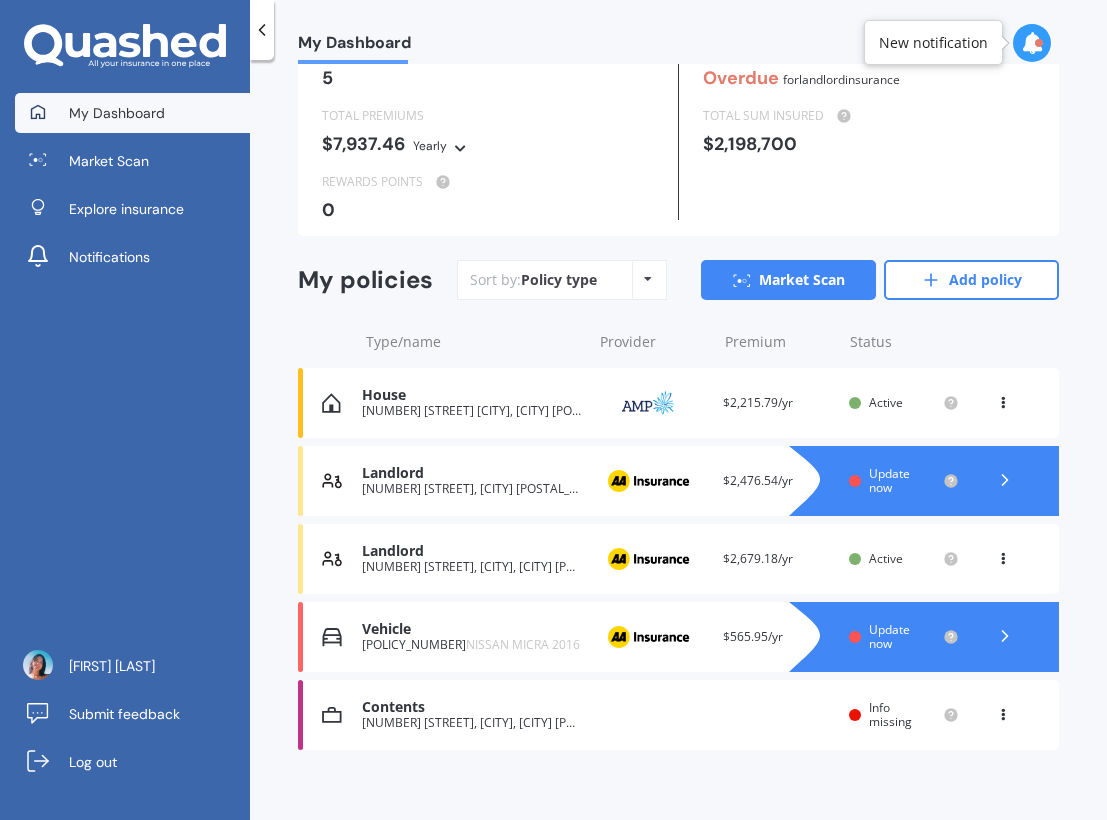 click on "Update now" at bounding box center (889, 636) 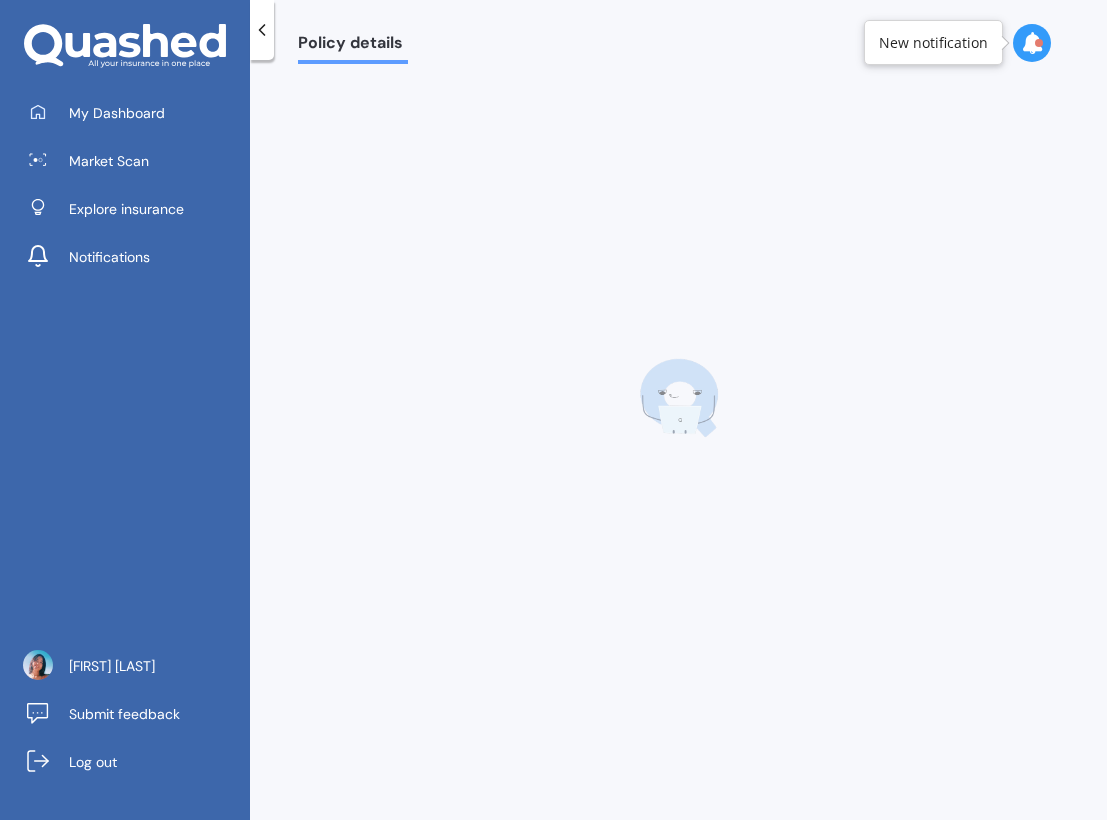 scroll, scrollTop: 0, scrollLeft: 0, axis: both 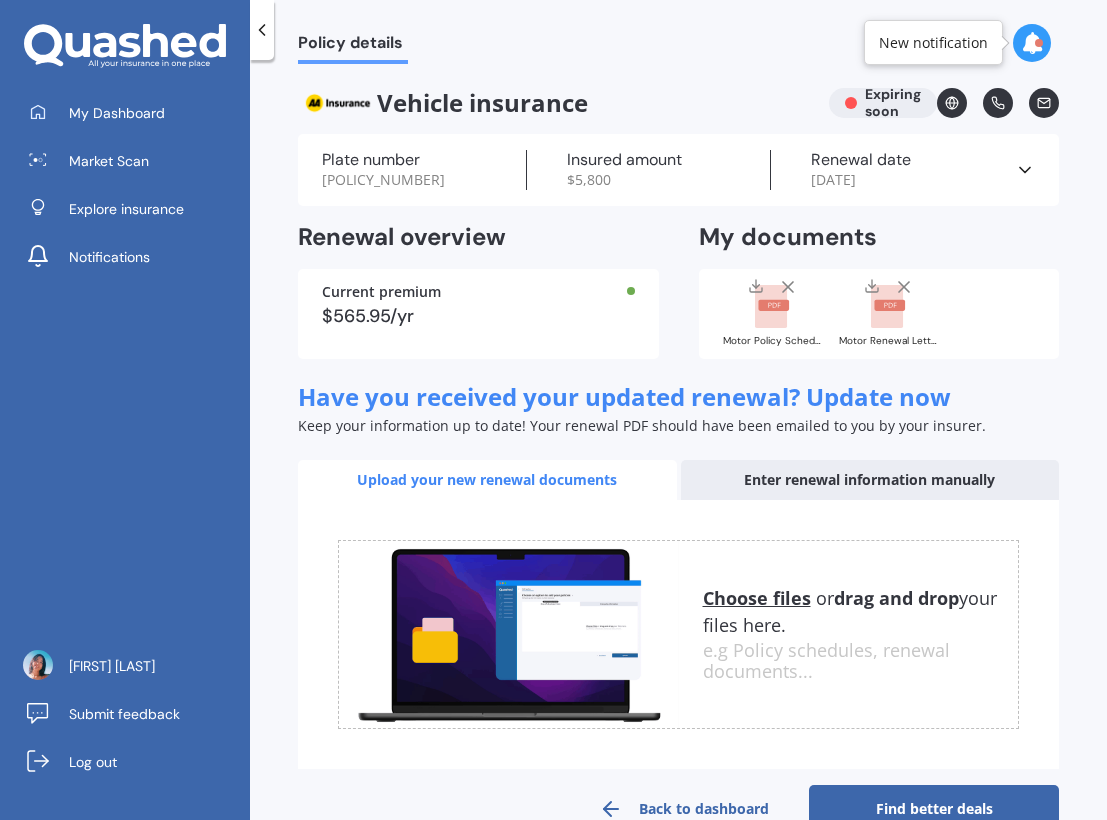 click 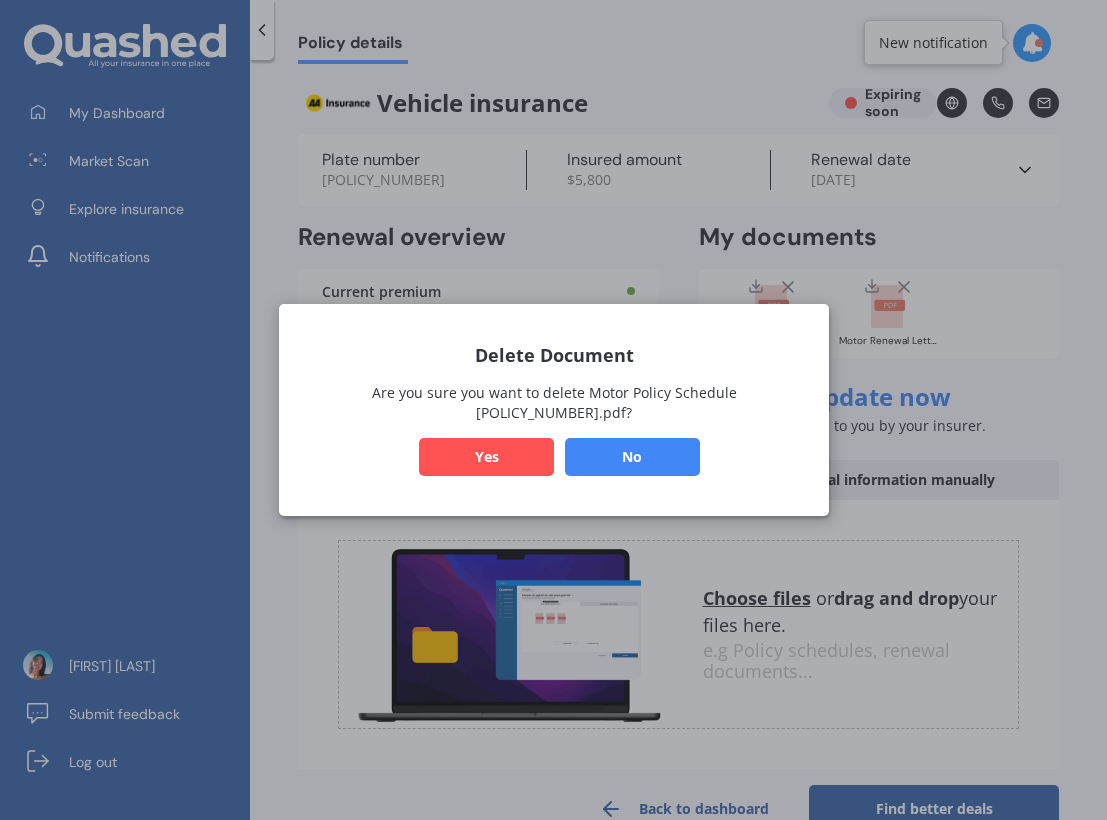 click on "Yes" at bounding box center [486, 457] 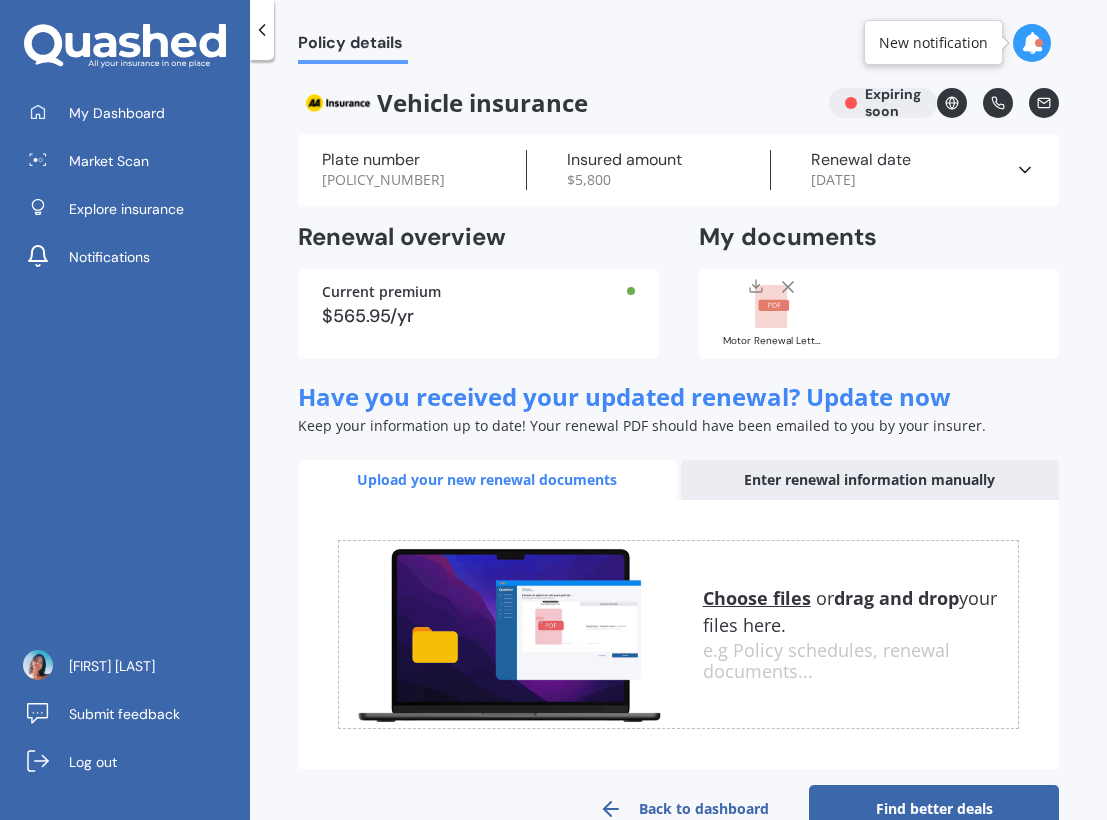click 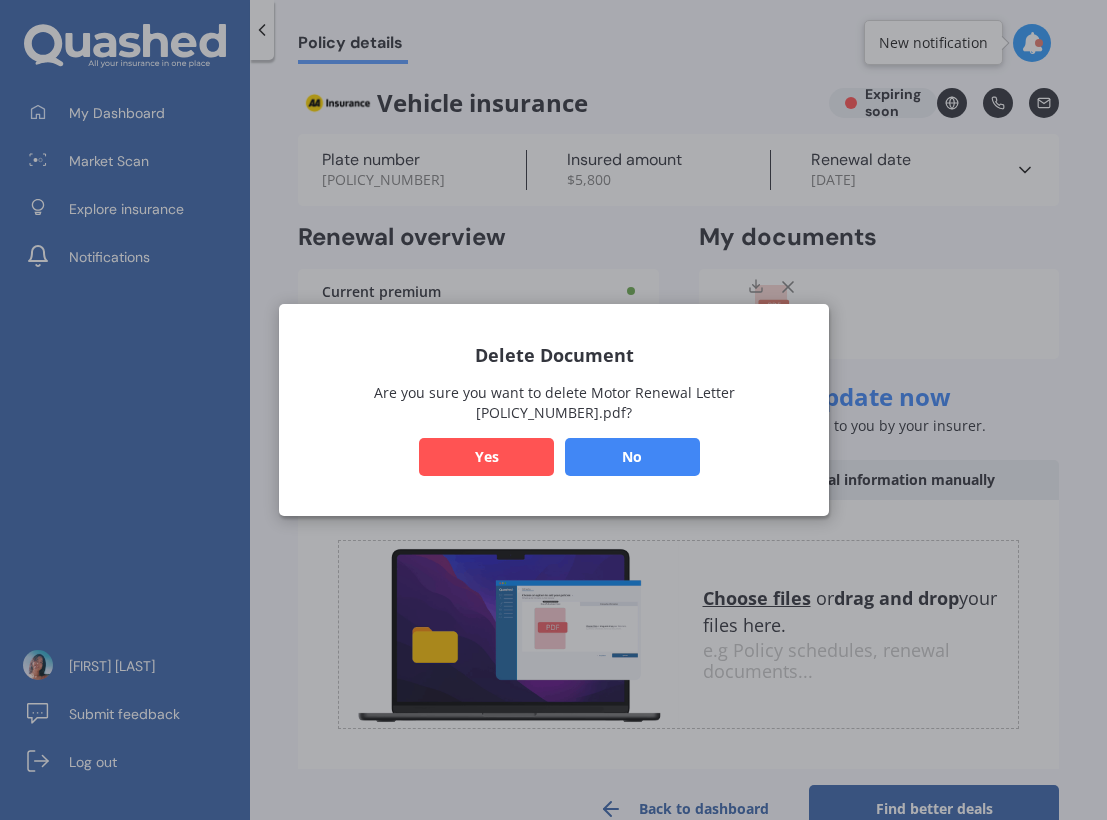 click on "Yes" at bounding box center [486, 457] 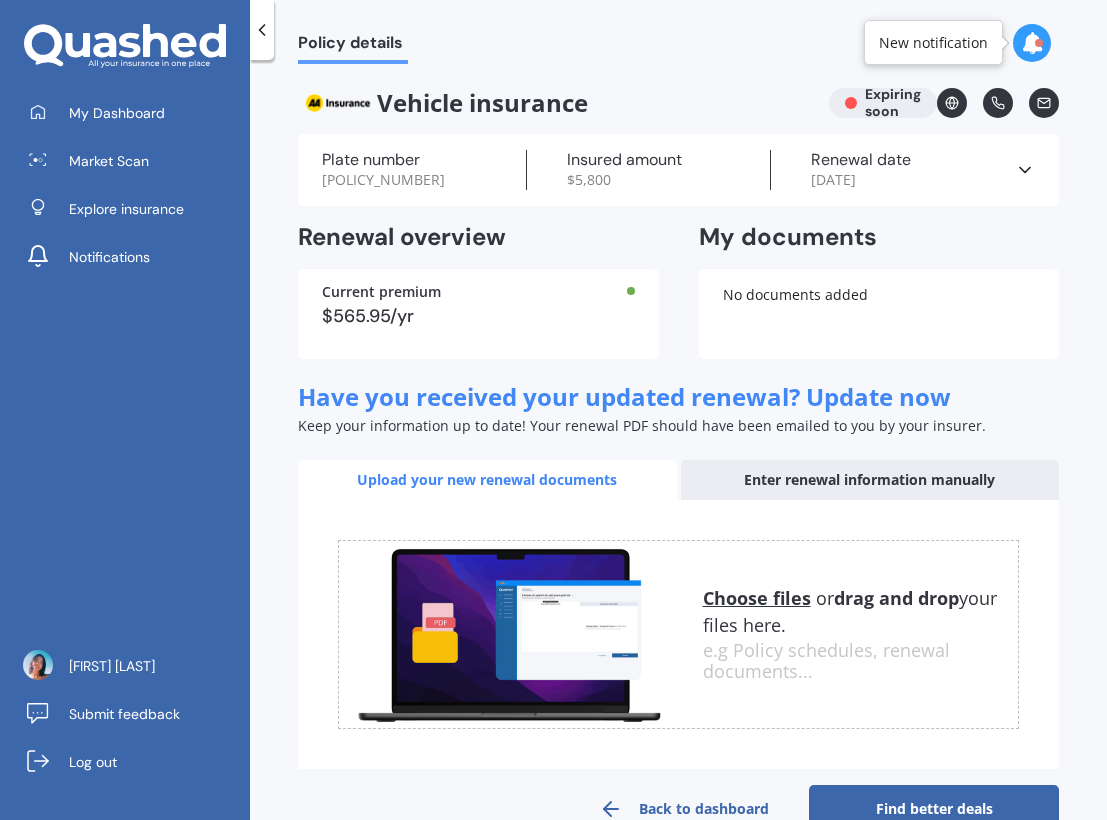 click on "No documents added" at bounding box center [879, 314] 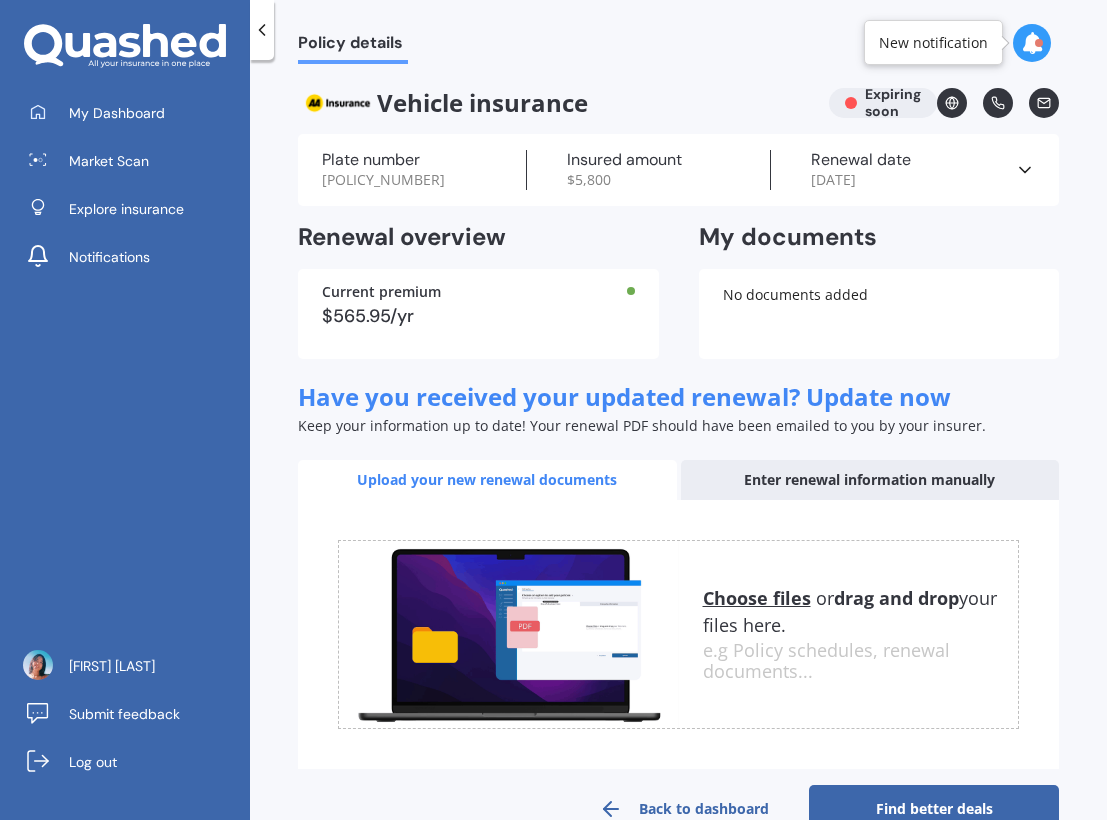 scroll, scrollTop: 46, scrollLeft: 0, axis: vertical 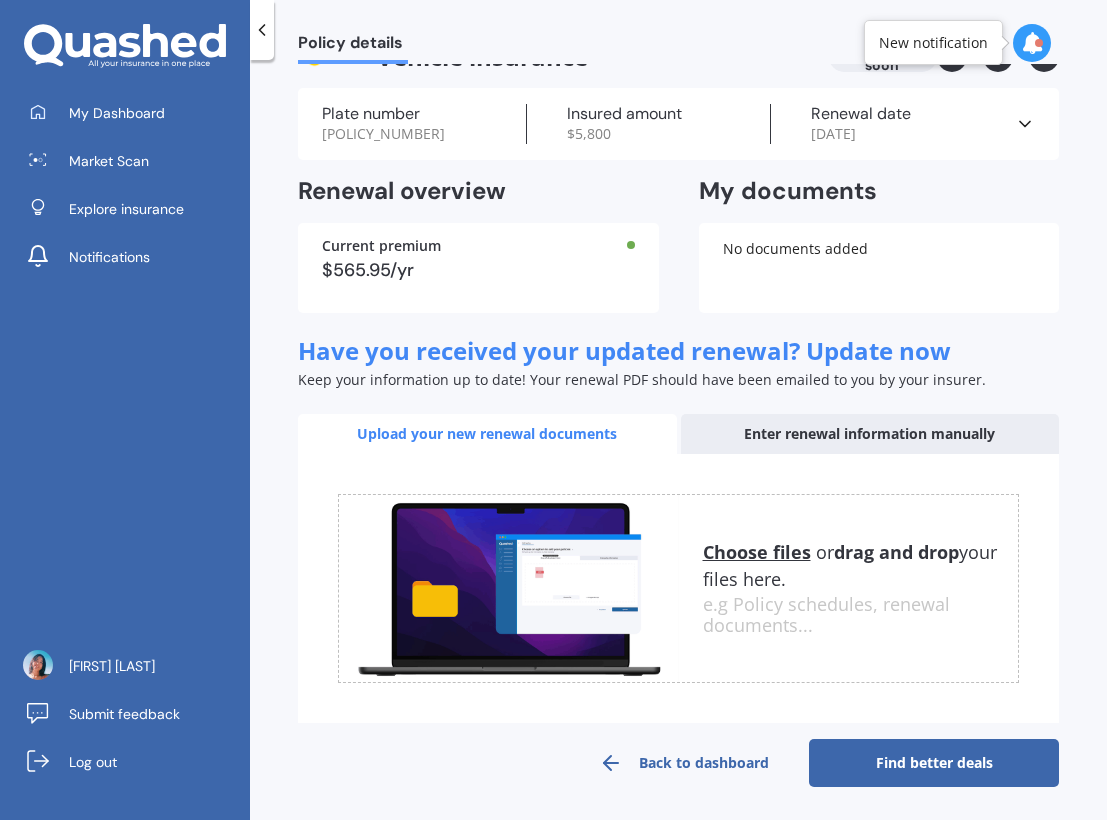 click on "Choose files" at bounding box center (757, 552) 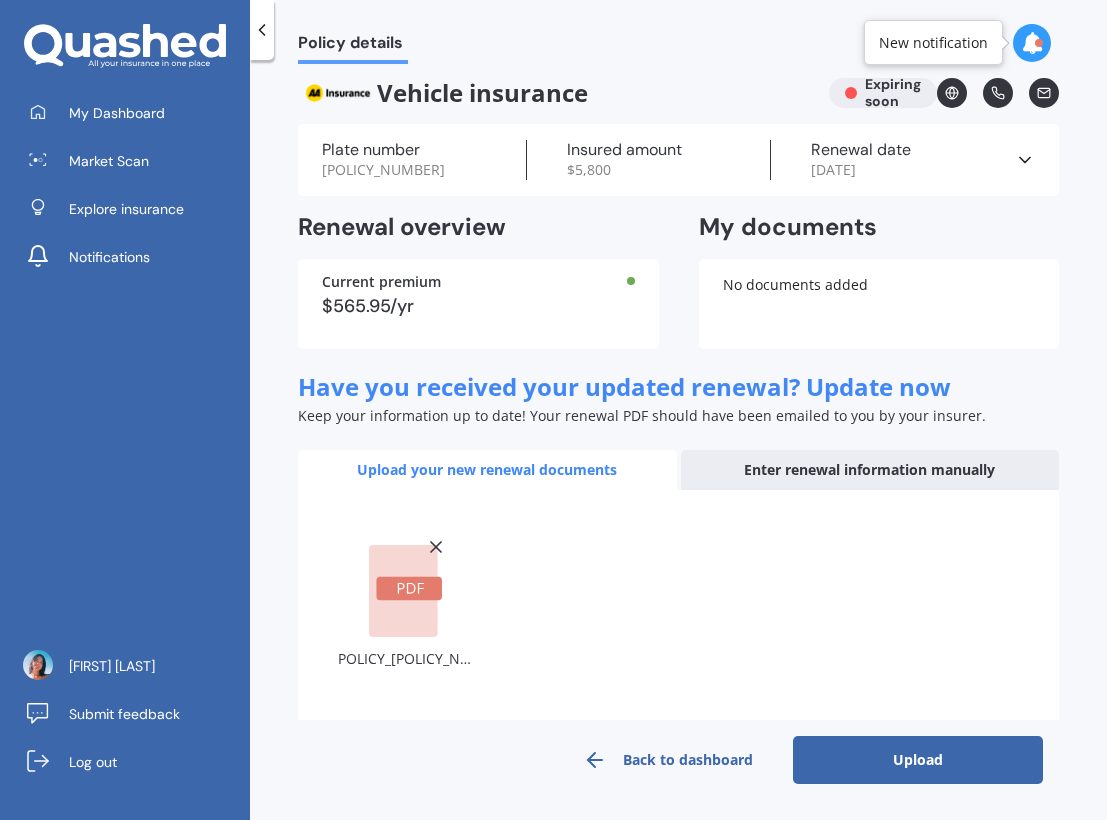 scroll, scrollTop: 10, scrollLeft: 0, axis: vertical 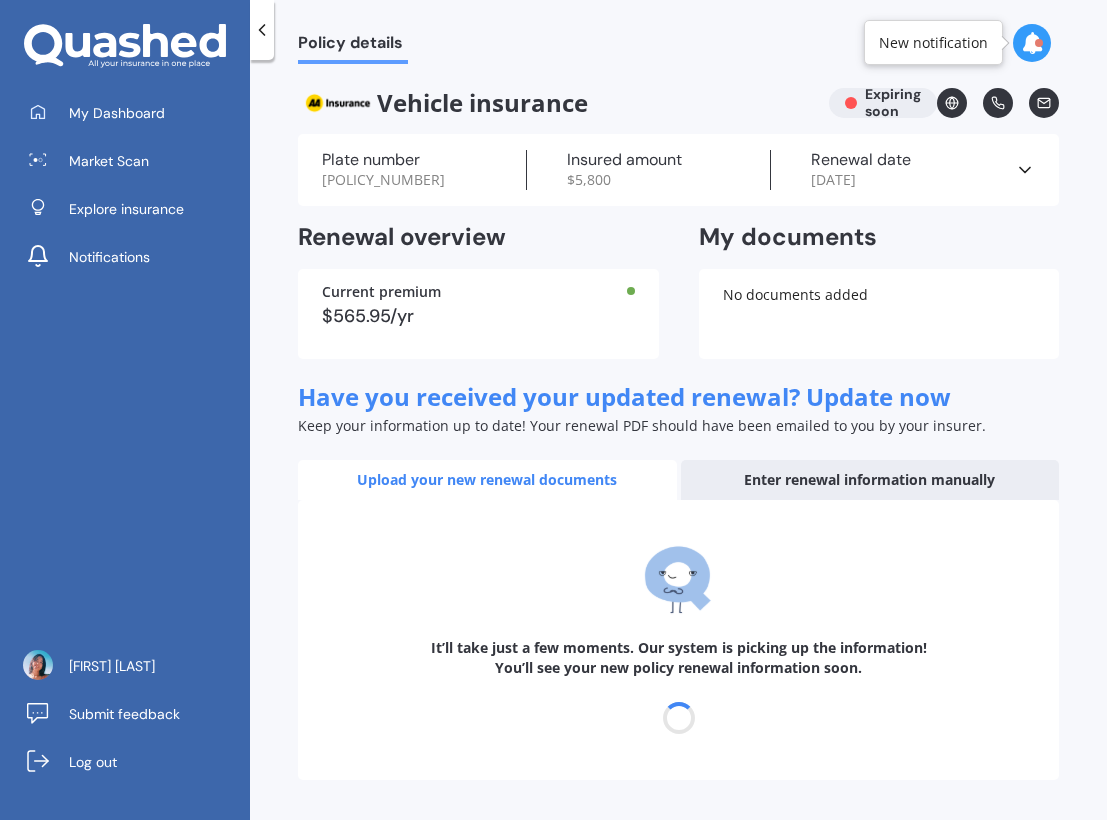 select on "10" 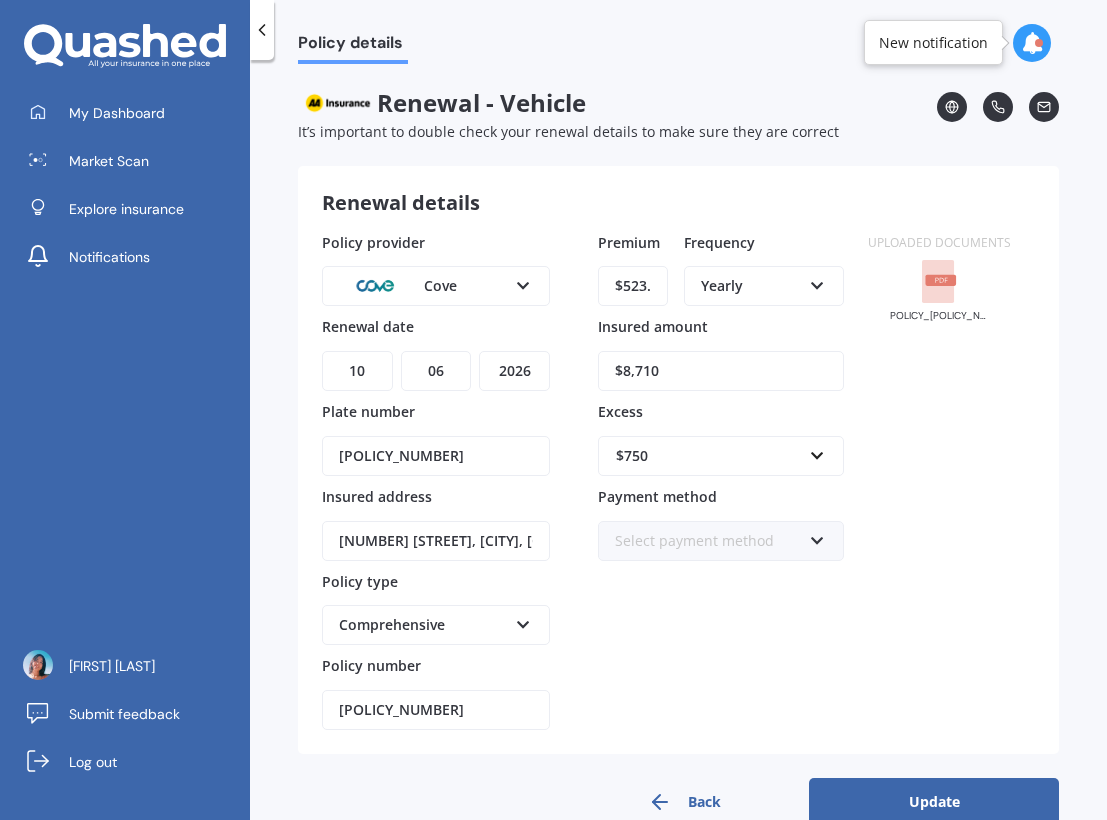 scroll, scrollTop: 42, scrollLeft: 0, axis: vertical 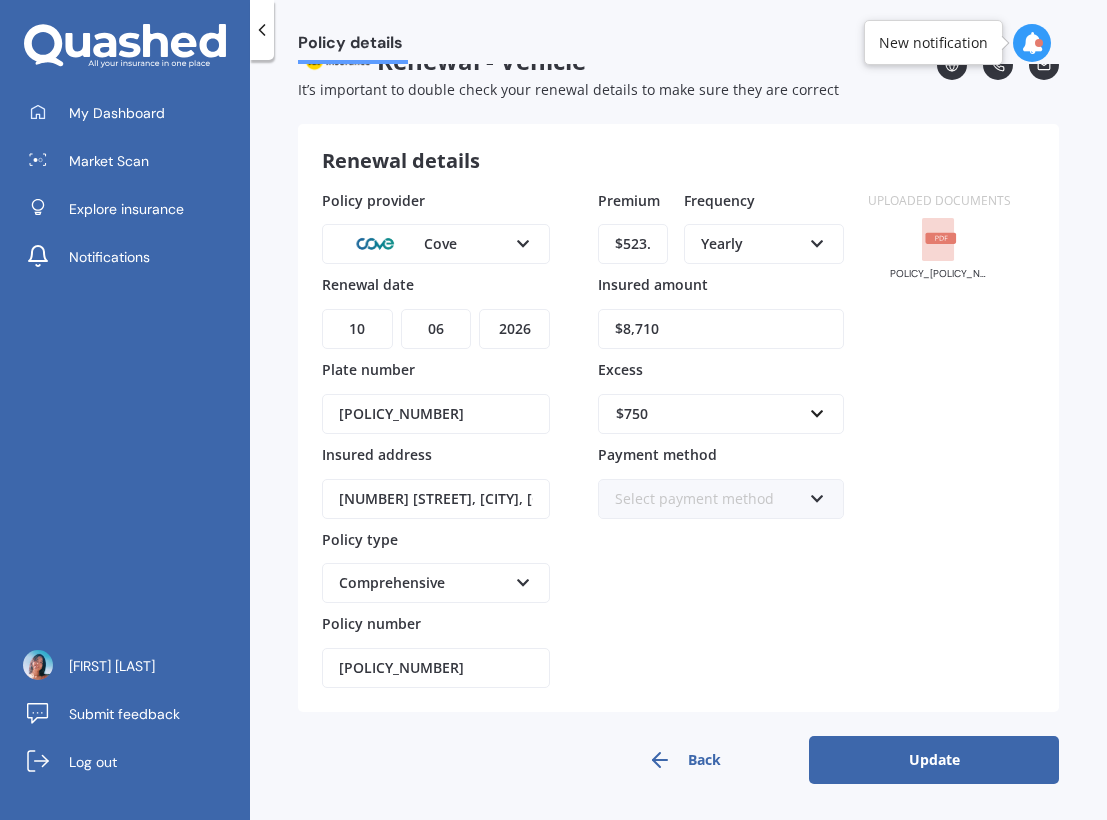 click on "Update" at bounding box center (934, 760) 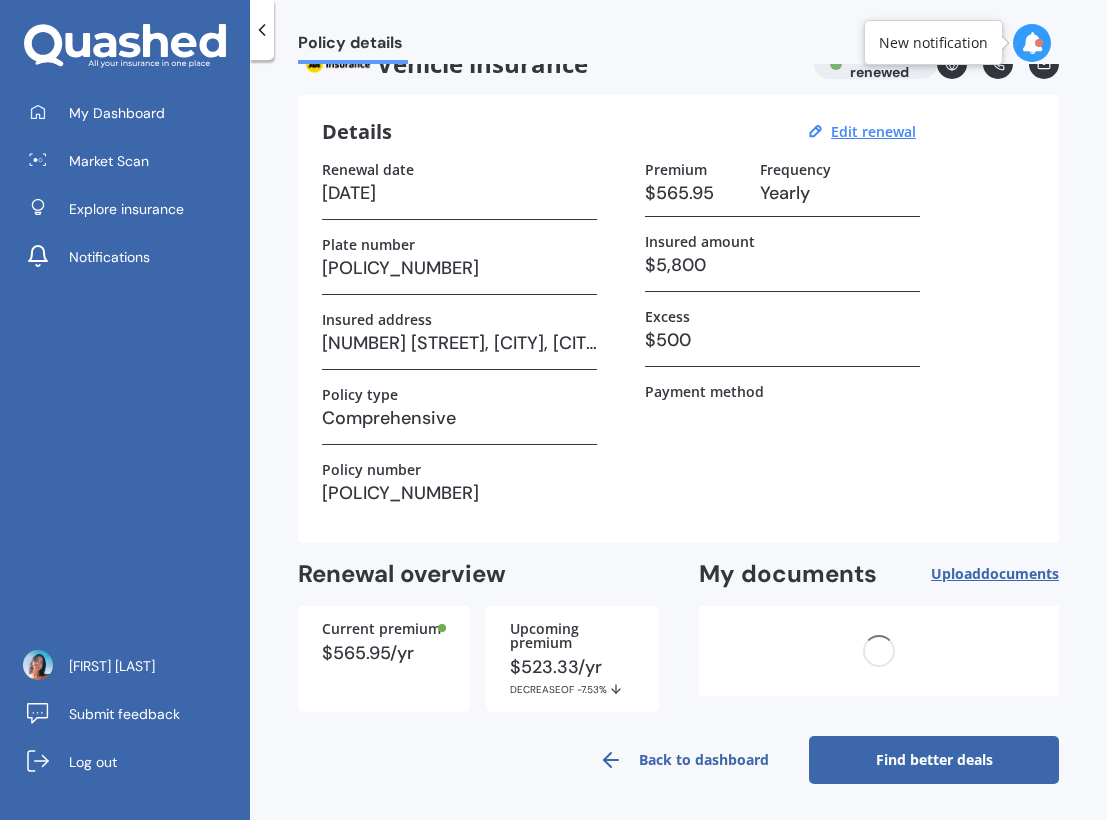 scroll, scrollTop: 0, scrollLeft: 0, axis: both 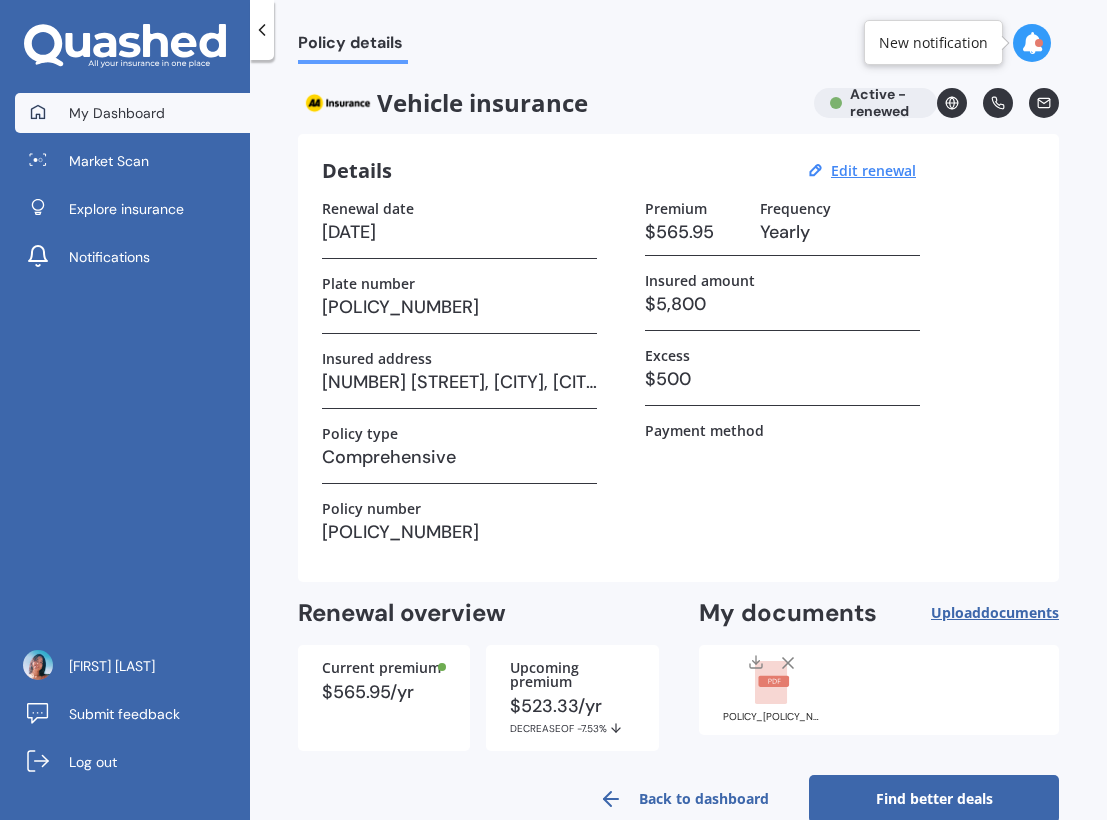 click on "My Dashboard" at bounding box center (132, 113) 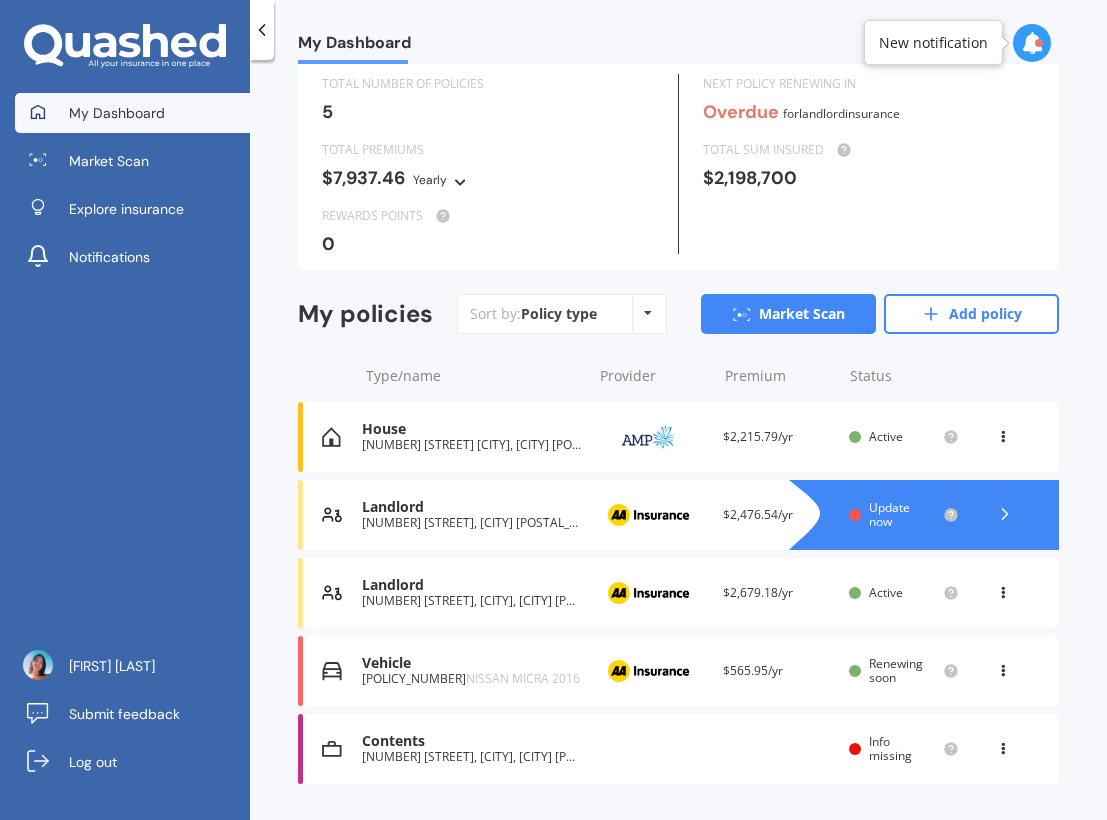 scroll, scrollTop: 100, scrollLeft: 0, axis: vertical 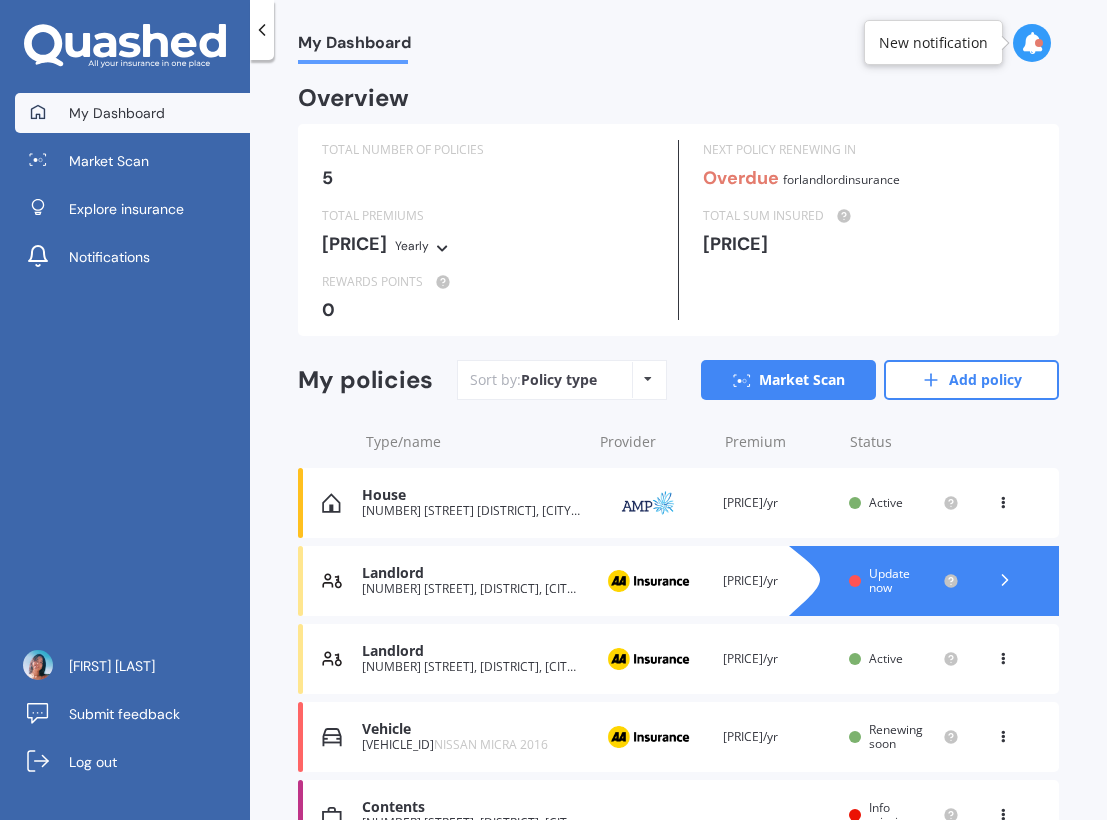 click on "[PRICE]/yr" at bounding box center [778, 737] 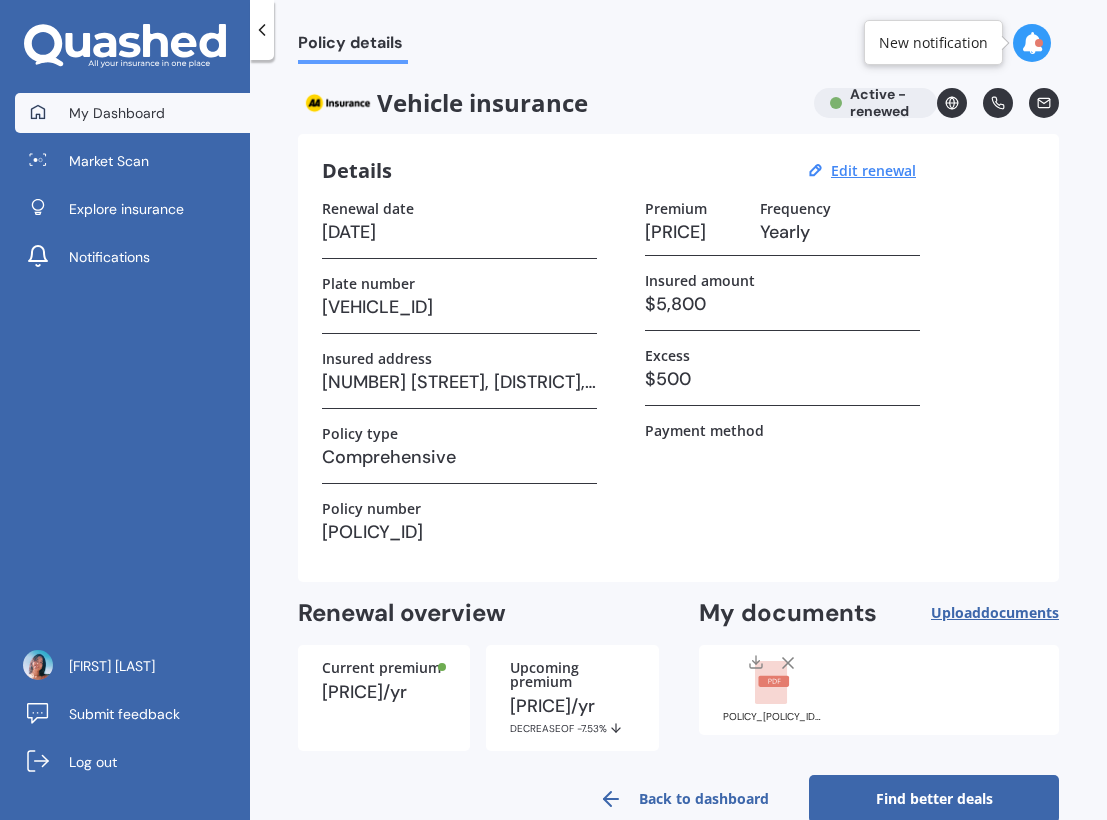 click on "My Dashboard" at bounding box center (117, 113) 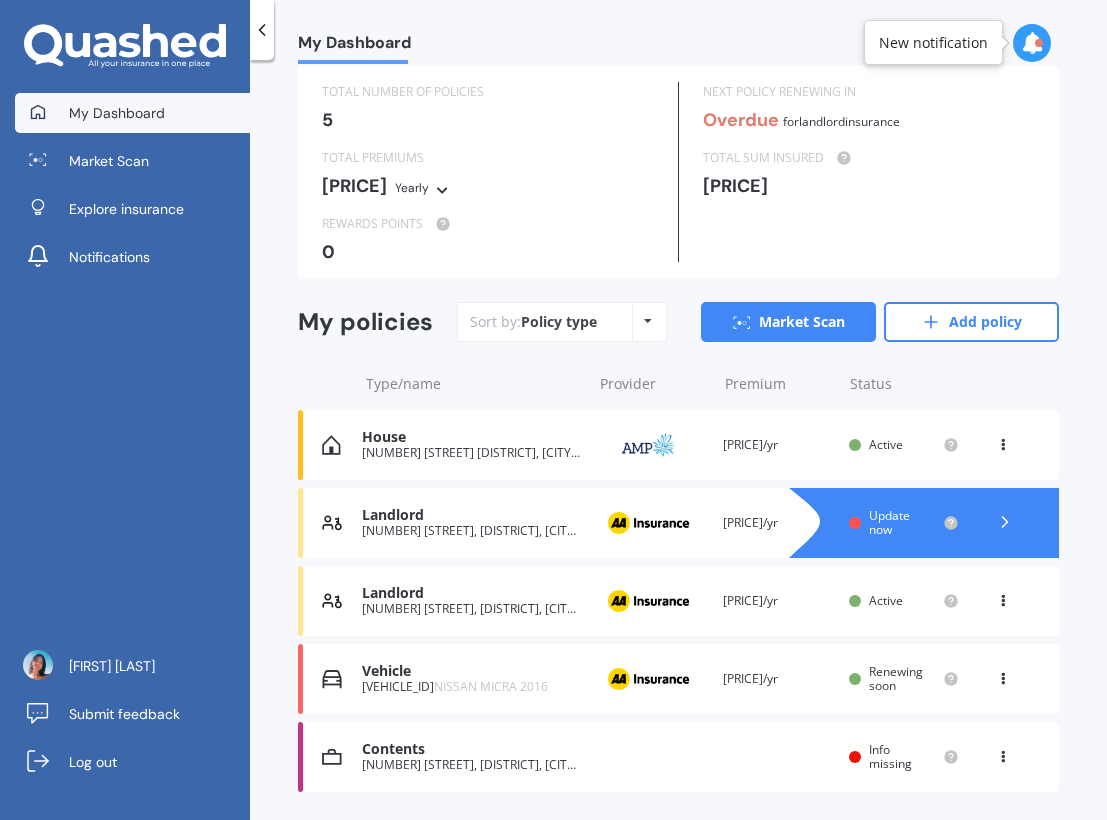 scroll, scrollTop: 114, scrollLeft: 0, axis: vertical 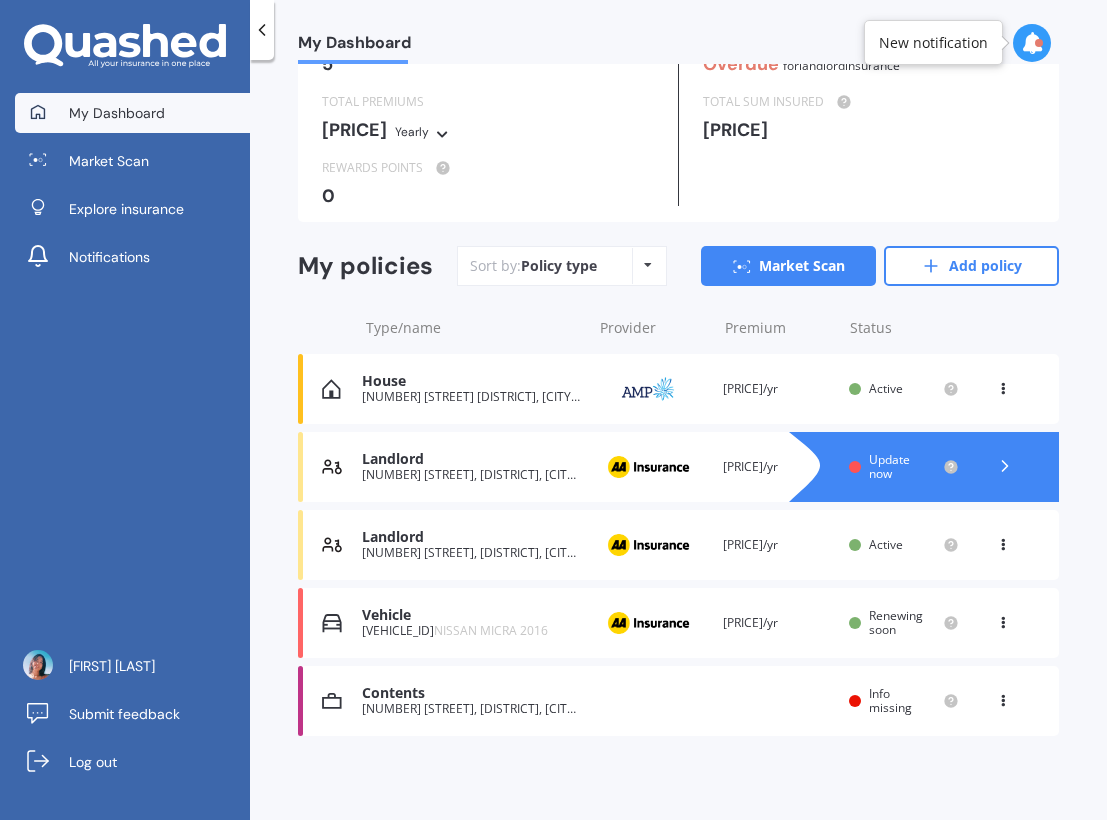 click at bounding box center [1003, 697] 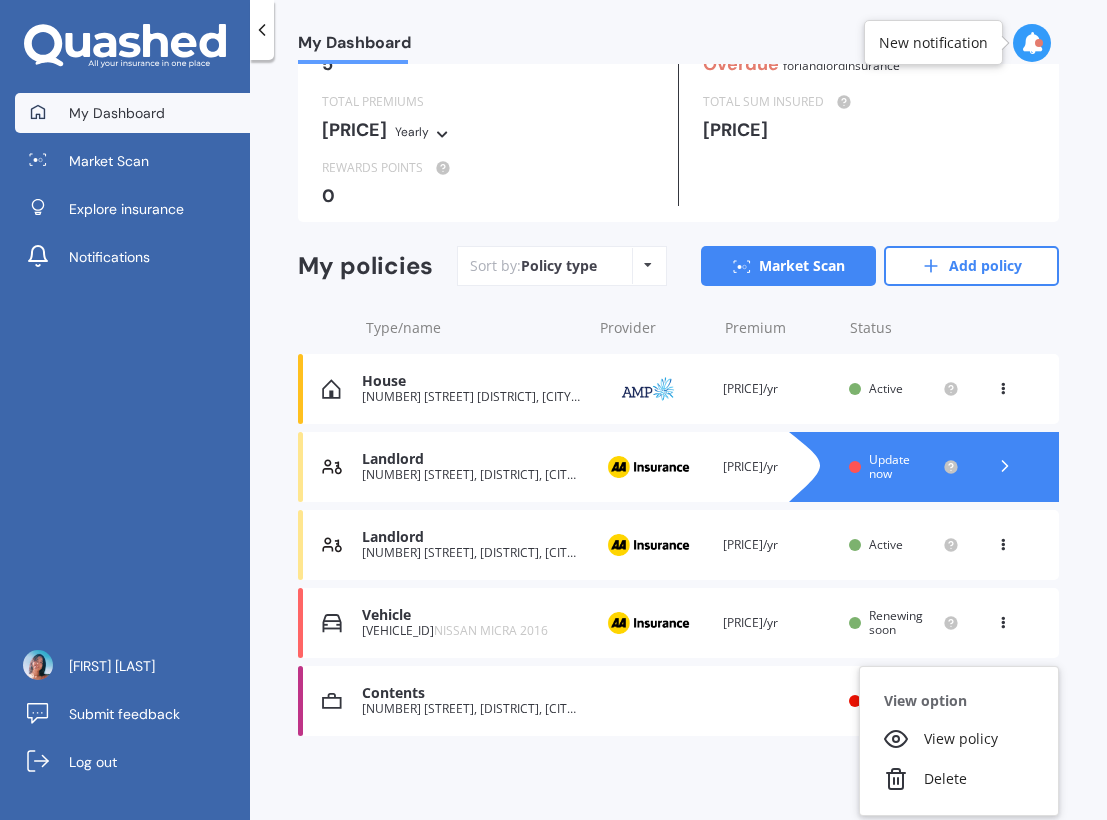 click on "Update now" at bounding box center [902, 467] 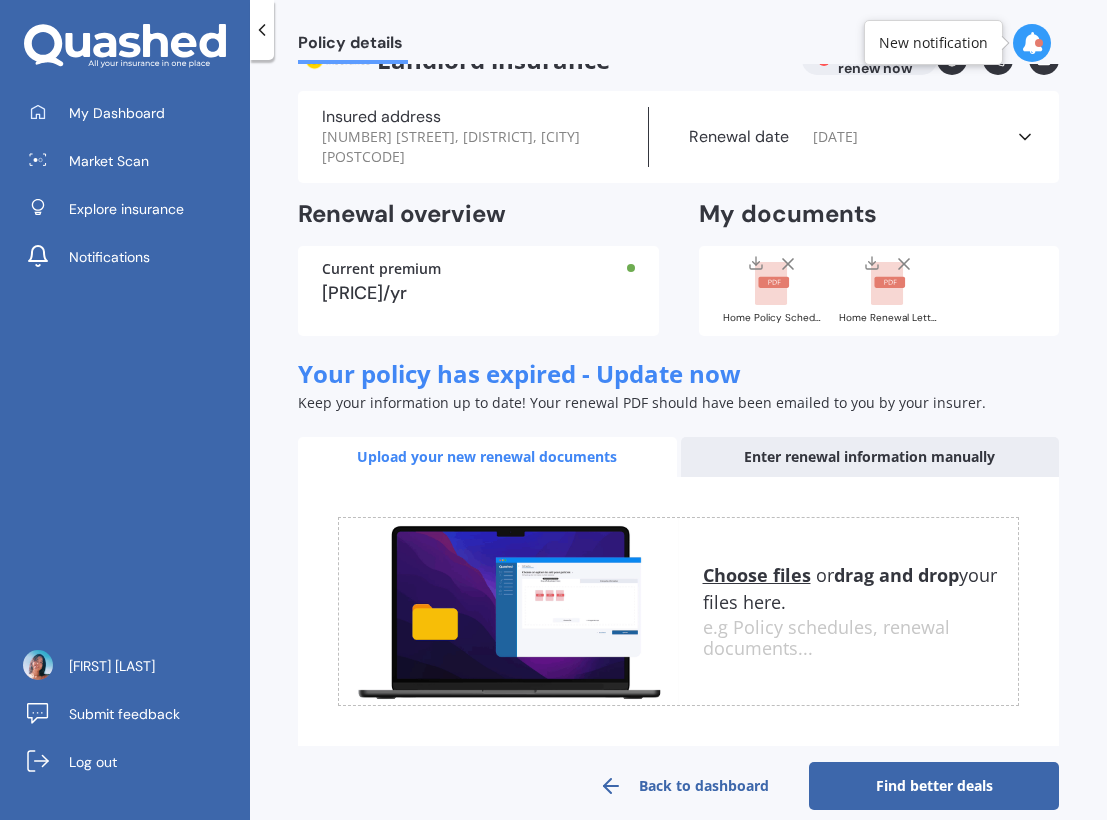 scroll, scrollTop: 66, scrollLeft: 0, axis: vertical 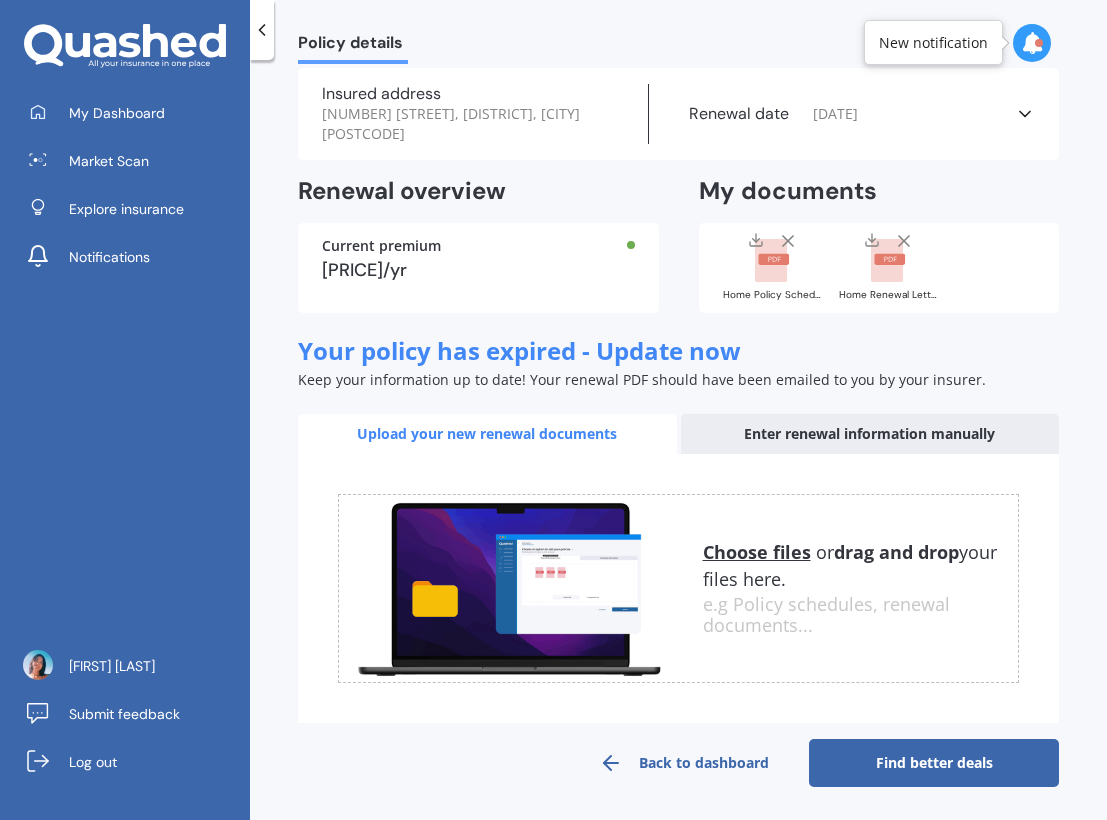 click on "Choose files" at bounding box center [757, 552] 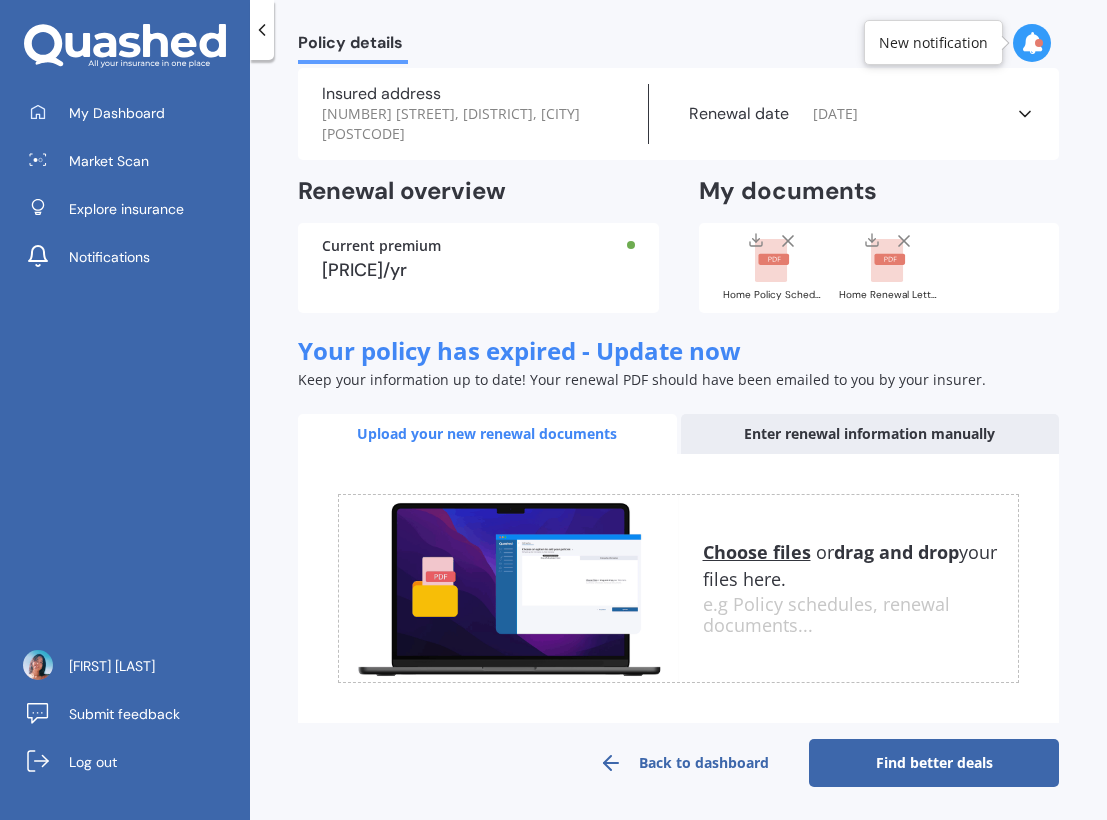 scroll, scrollTop: 30, scrollLeft: 0, axis: vertical 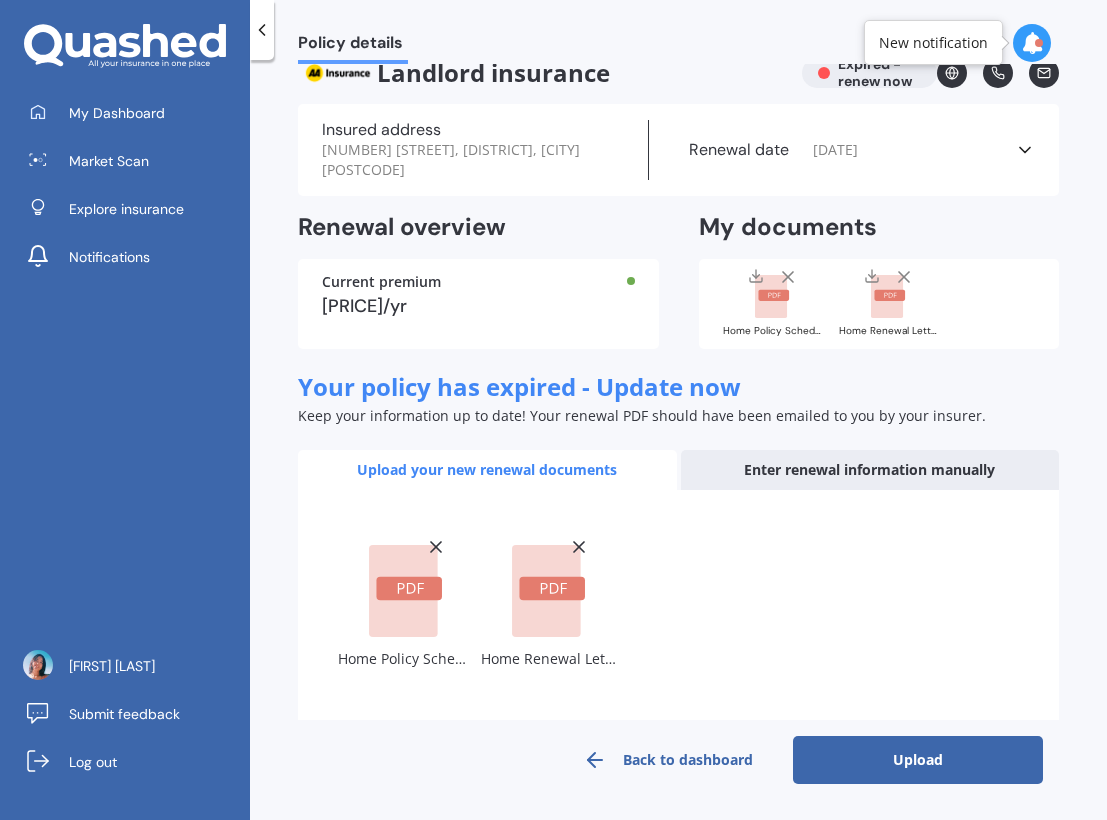 click on "Upload" at bounding box center [918, 760] 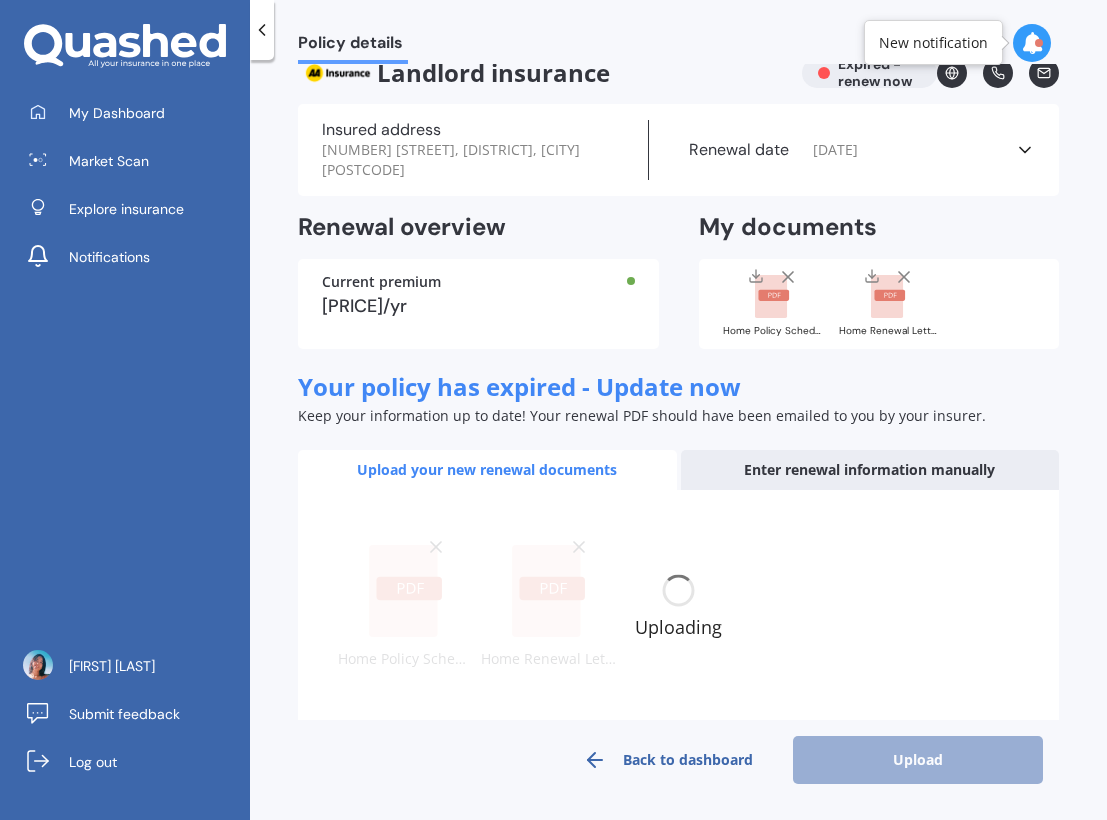 scroll, scrollTop: 16, scrollLeft: 0, axis: vertical 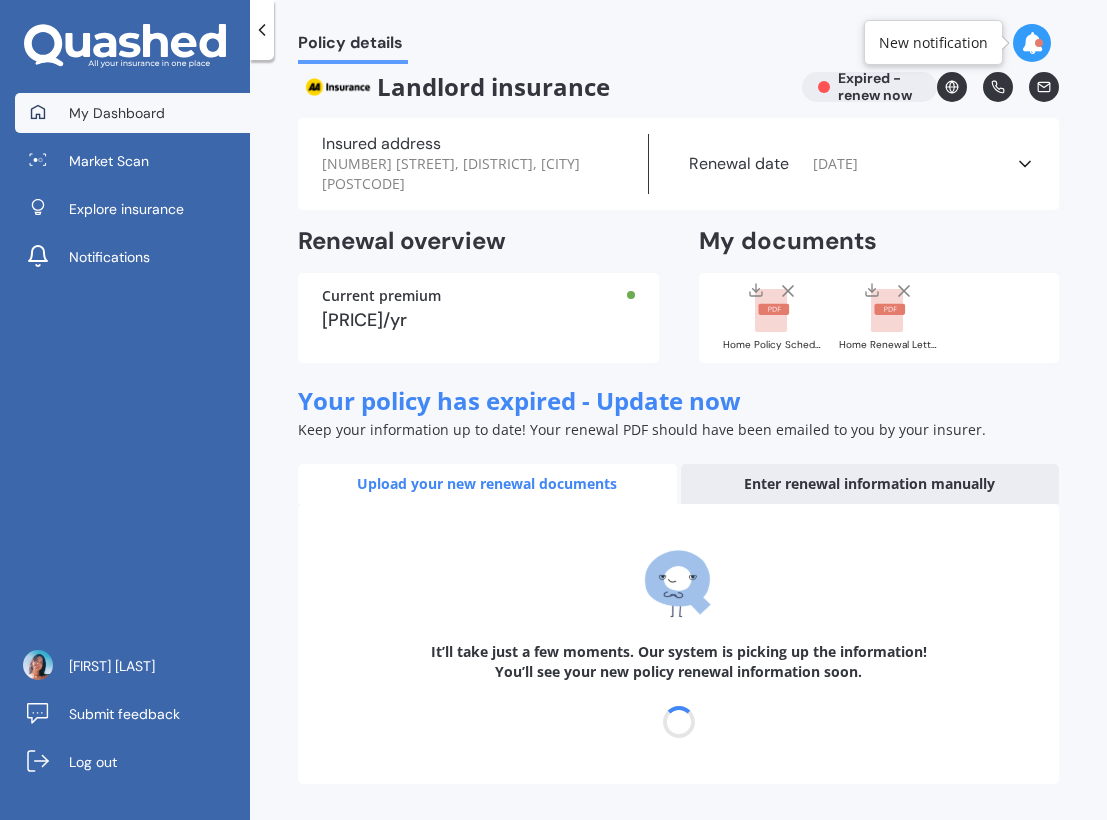 select on "16" 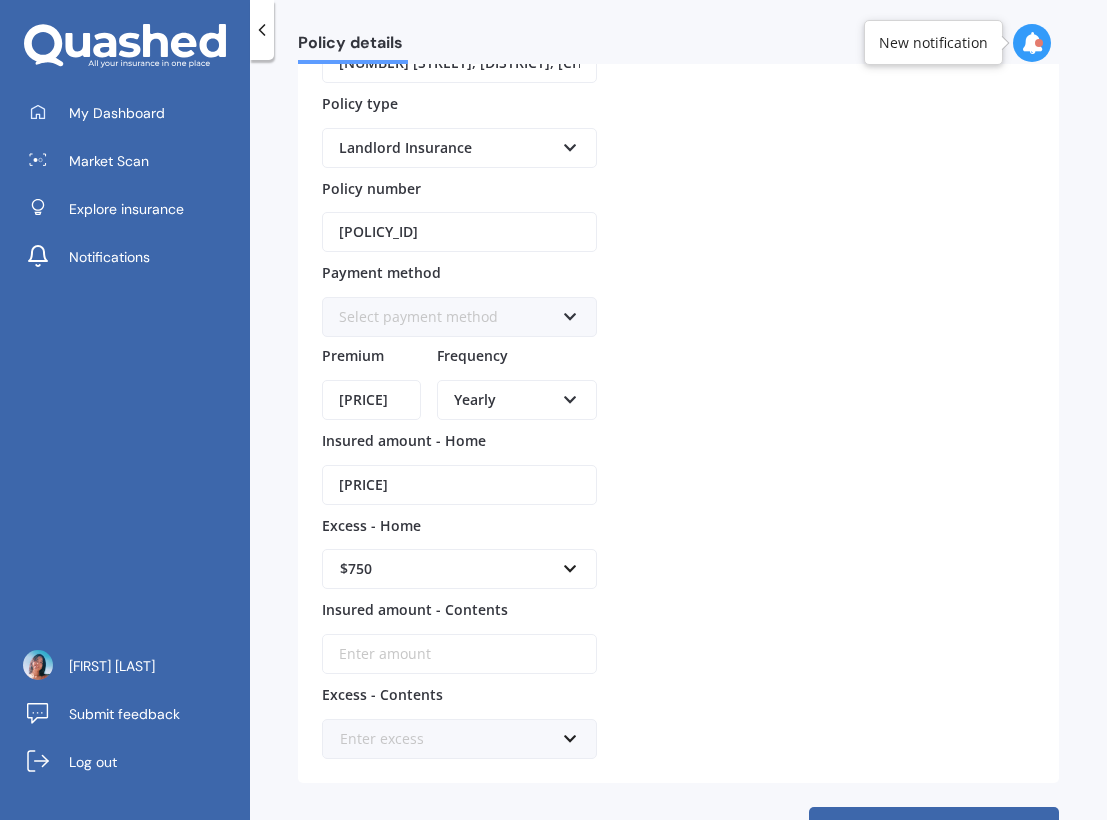 scroll, scrollTop: 464, scrollLeft: 0, axis: vertical 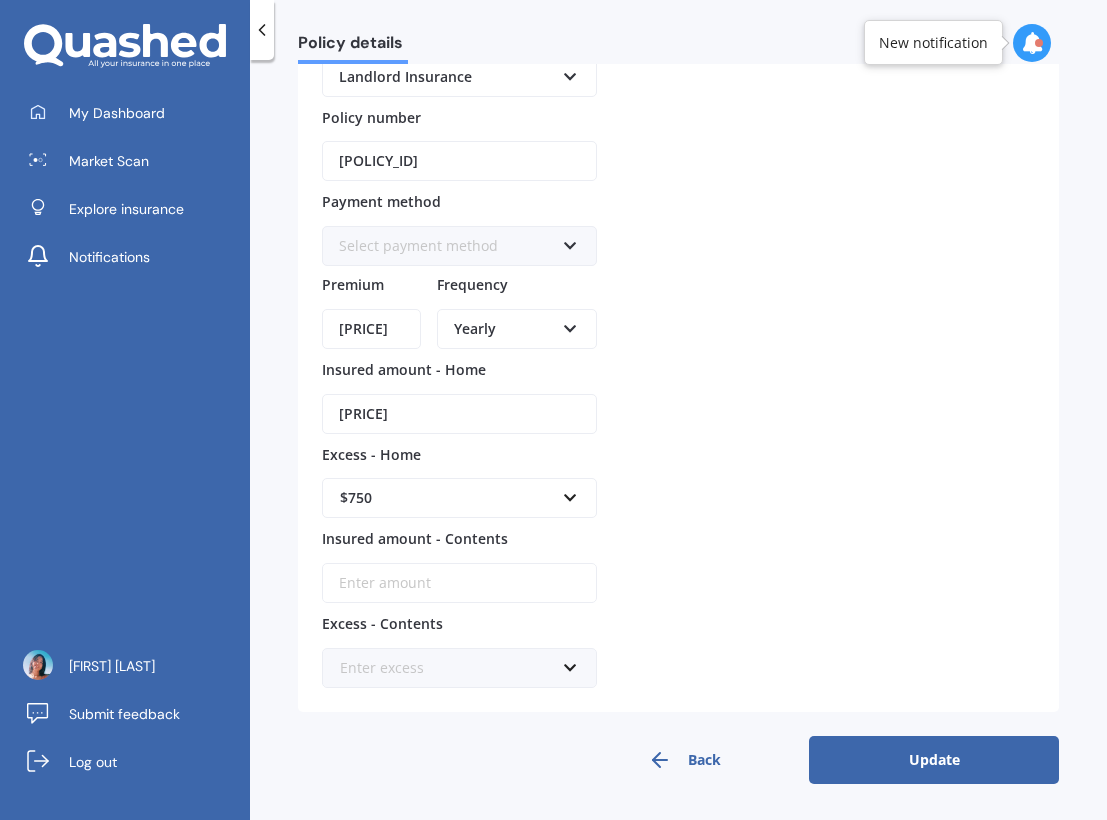 click on "Update" at bounding box center [934, 760] 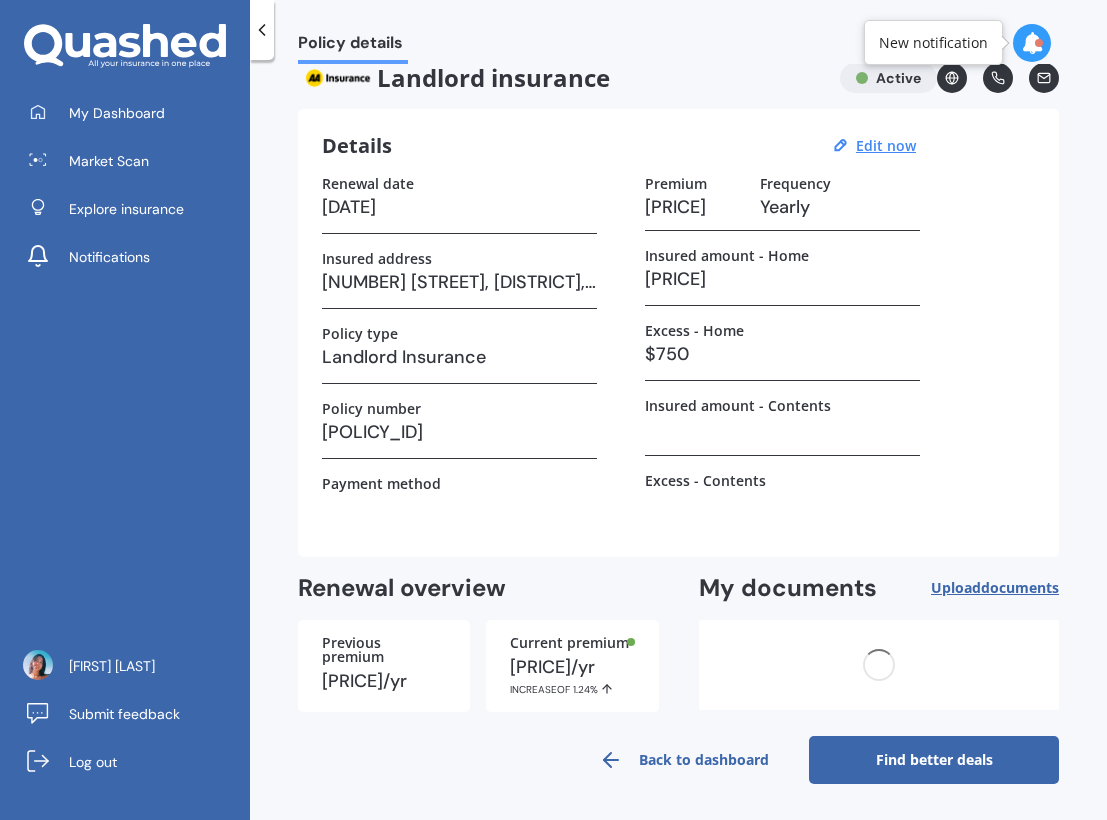 scroll, scrollTop: 0, scrollLeft: 0, axis: both 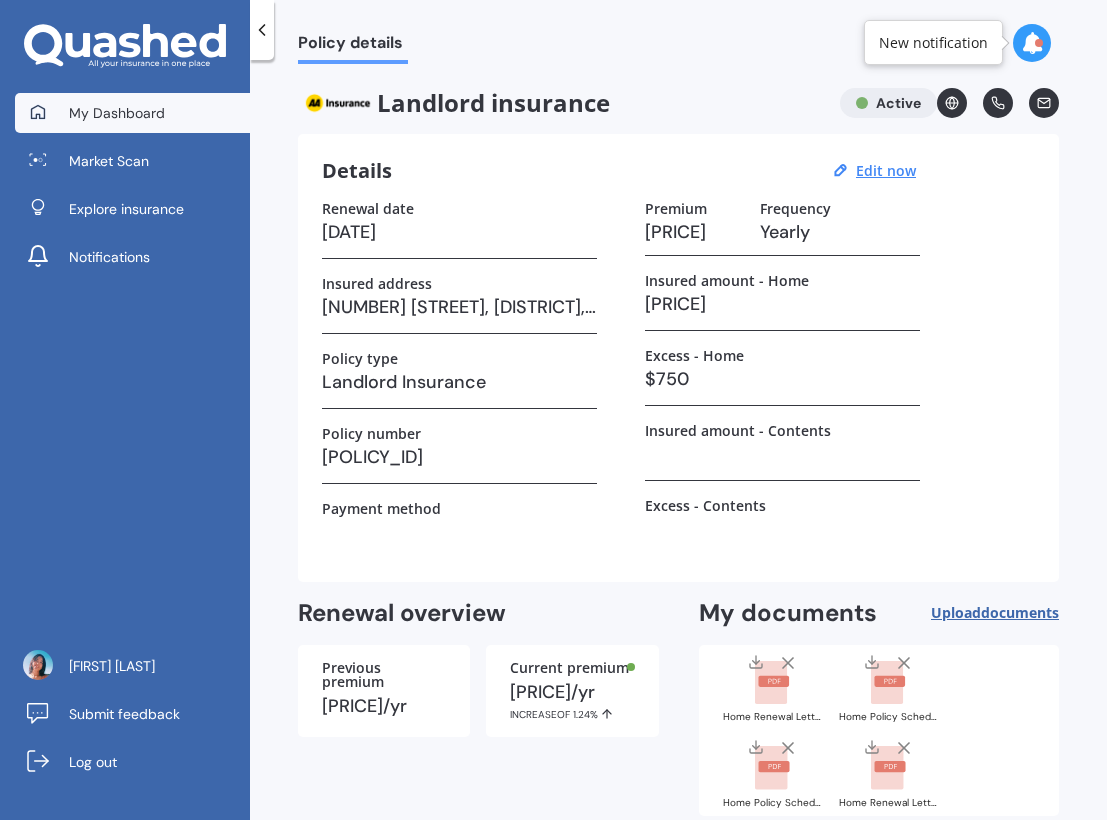 click on "My Dashboard" at bounding box center [132, 113] 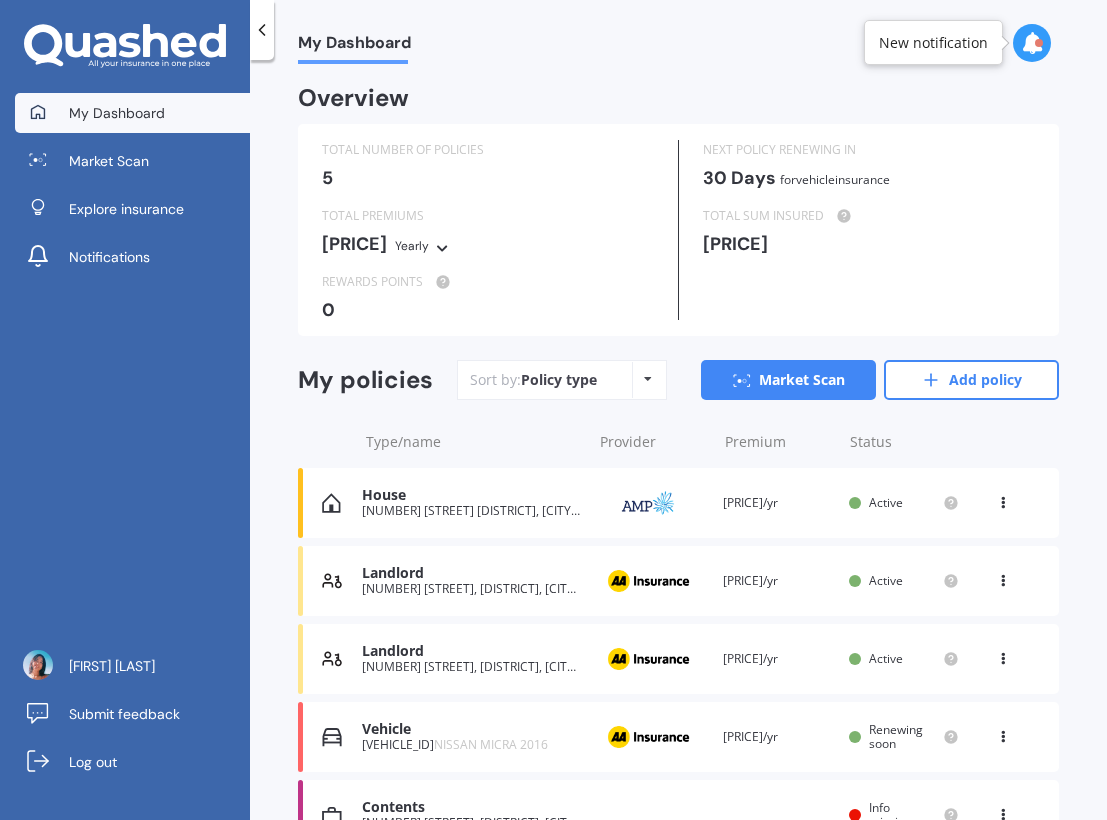 click on "Vehicle [VEHICLE_ID] NISSAN MICRA 2016 Provider Renewal date [DATE] Premium [PRICE]/yr You are paying Yearly Status Renewing soon View option View policy Delete" at bounding box center [678, 737] 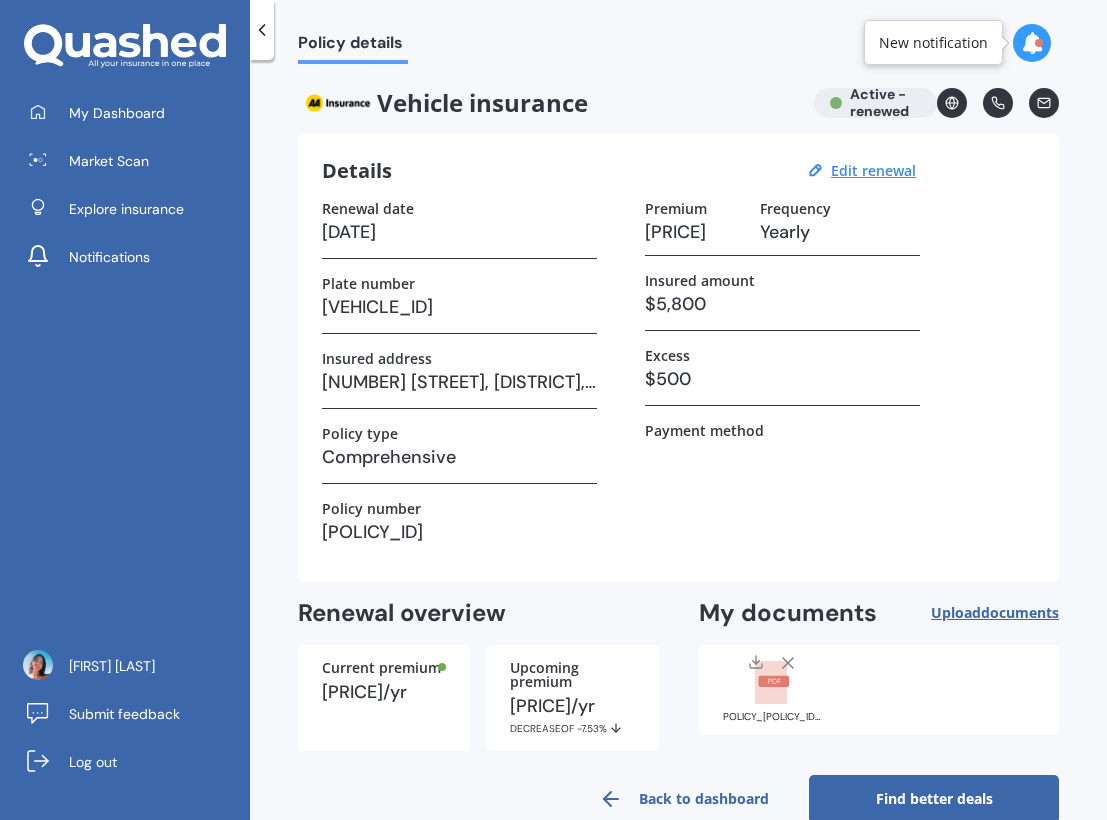 click on "Vehicle insurance Active - renewed" at bounding box center (678, 103) 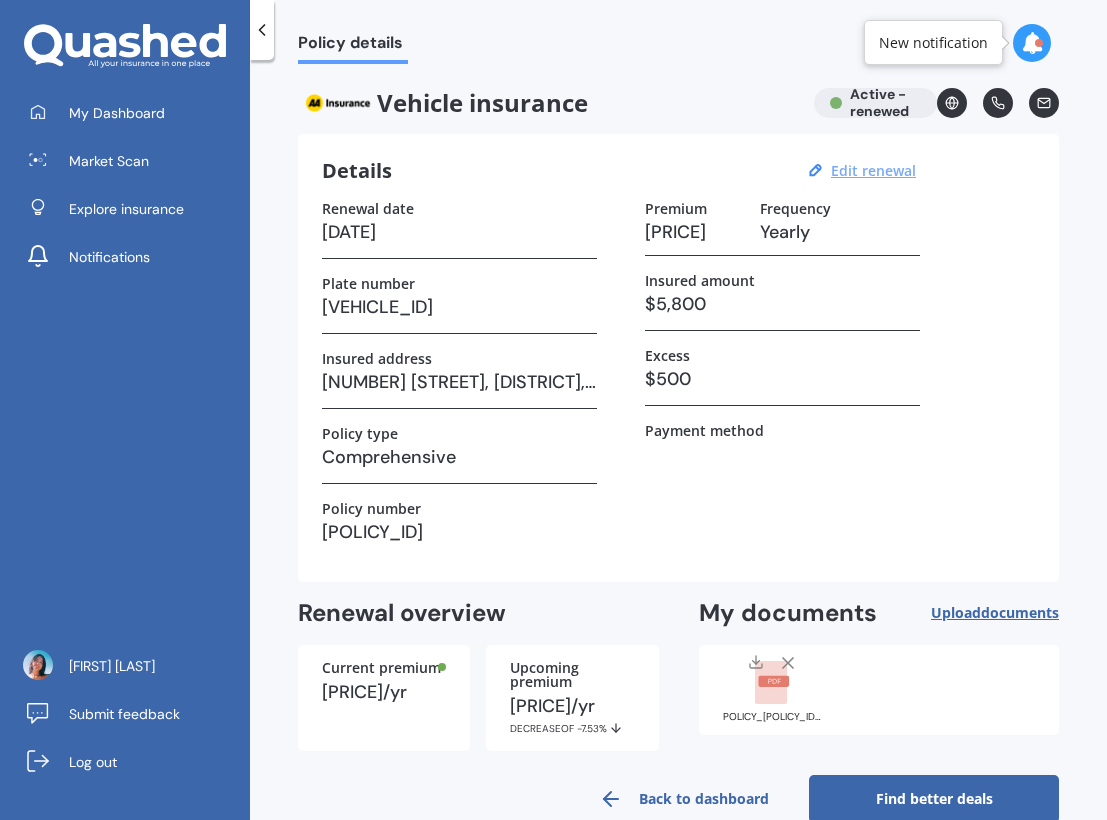 click on "Edit renewal" at bounding box center (873, 170) 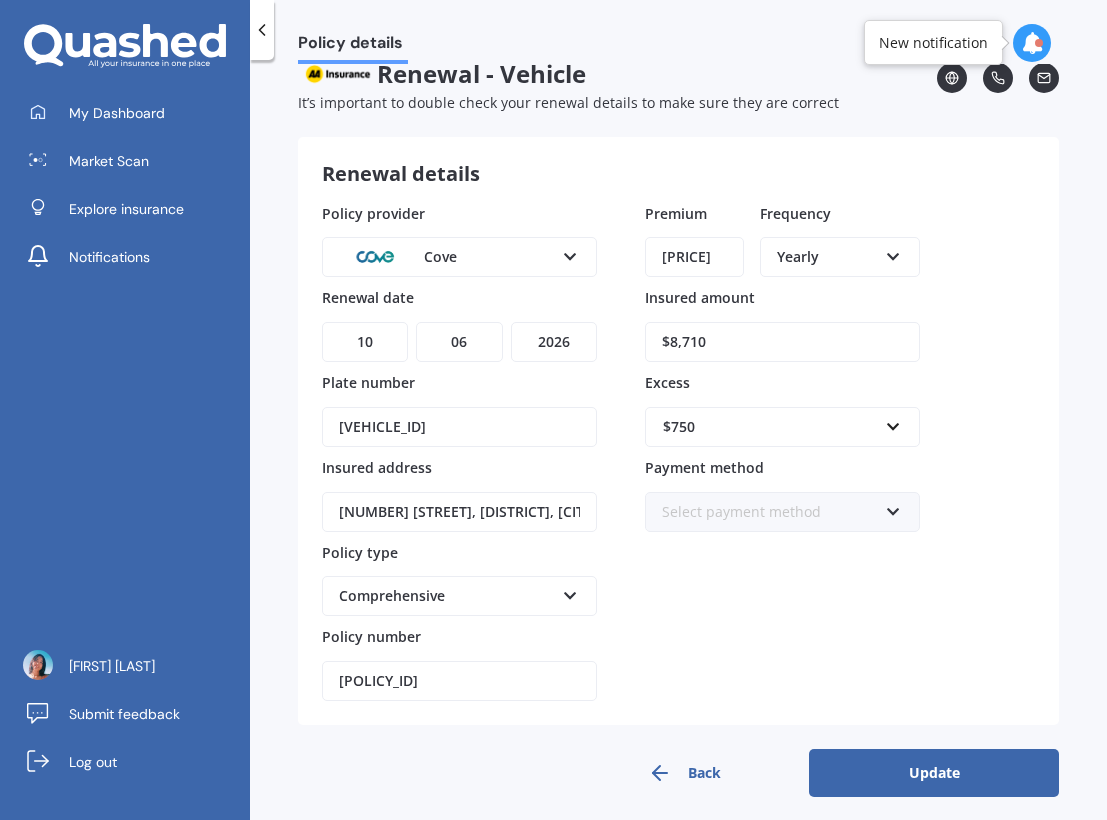 scroll, scrollTop: 42, scrollLeft: 0, axis: vertical 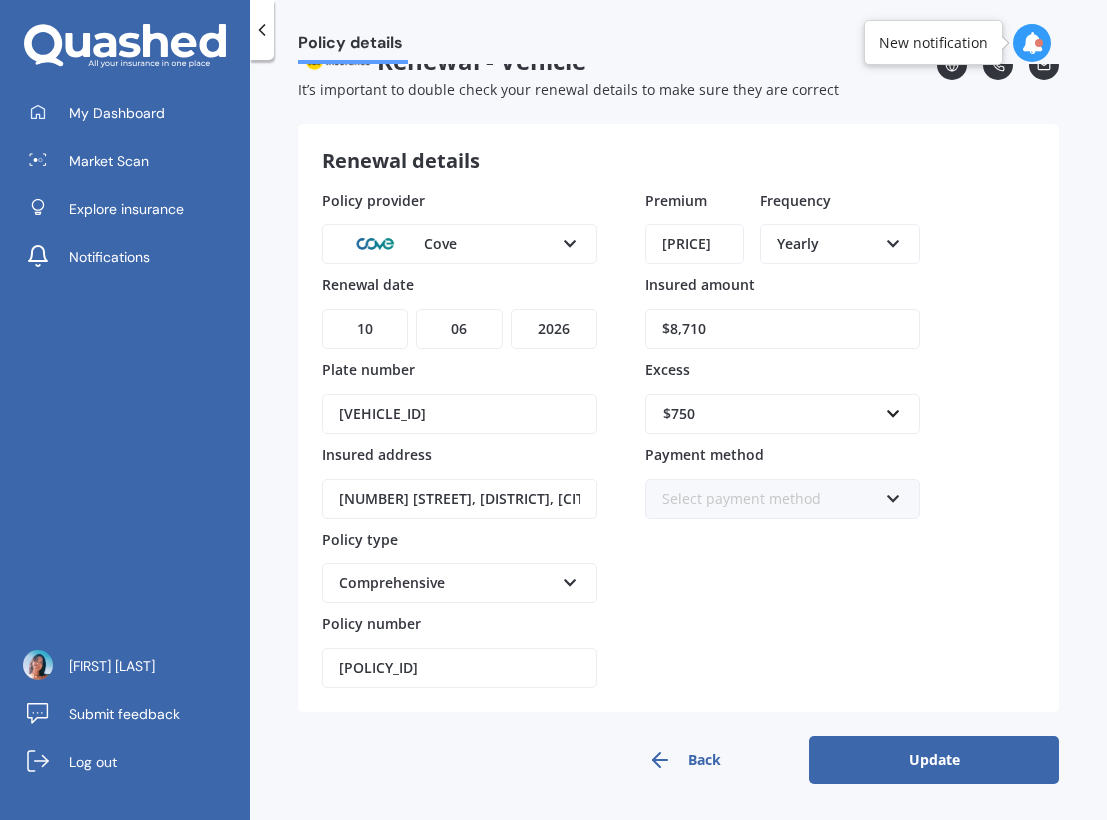 click on "Update" at bounding box center (934, 760) 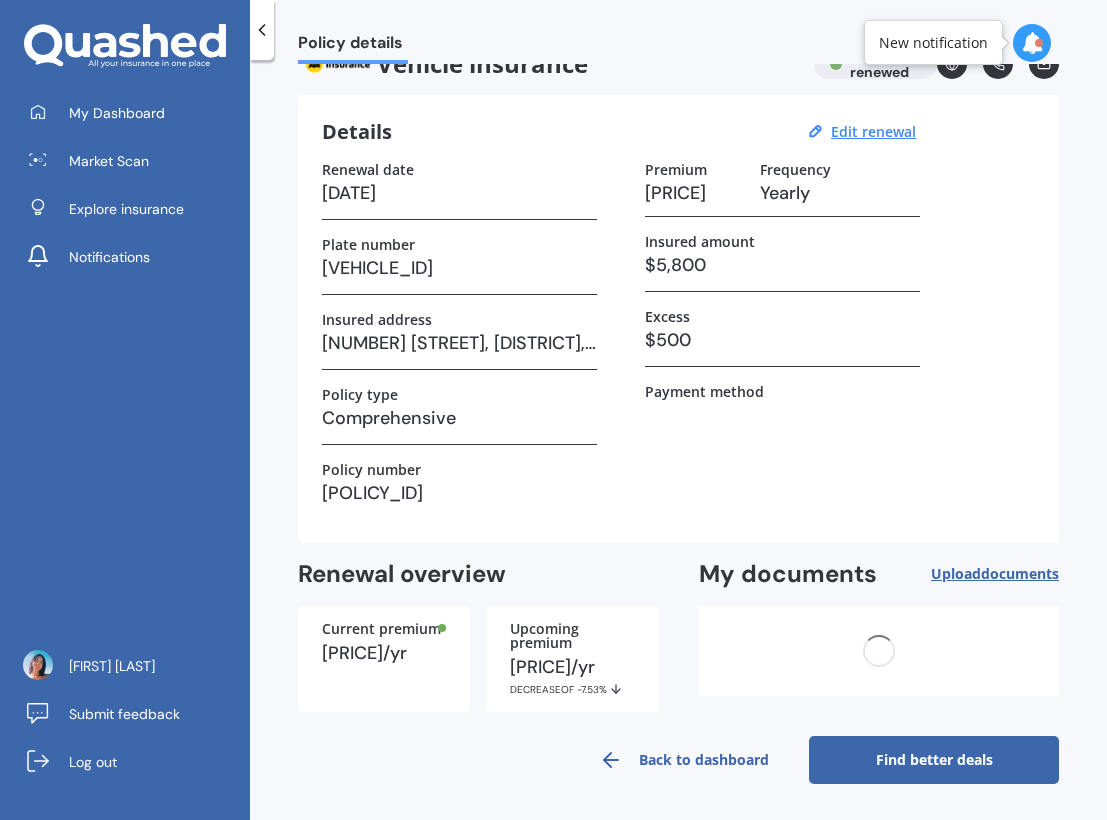scroll, scrollTop: 0, scrollLeft: 0, axis: both 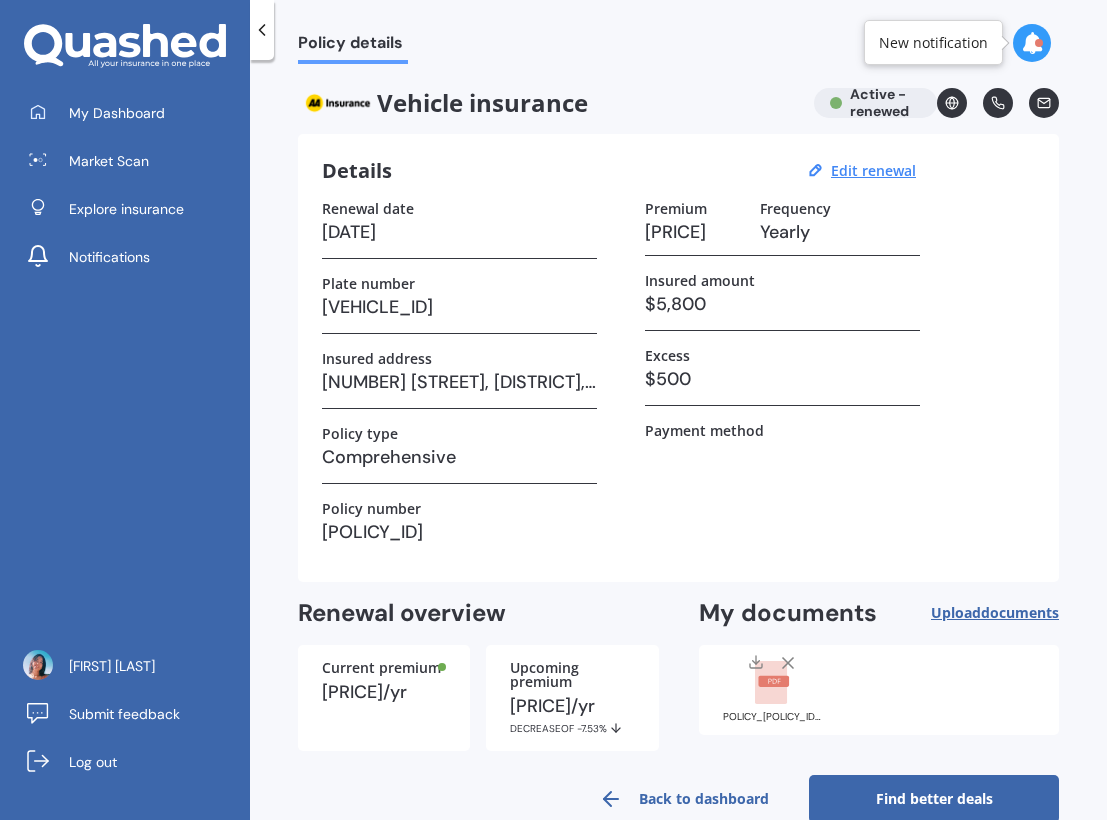 click at bounding box center [125, 46] 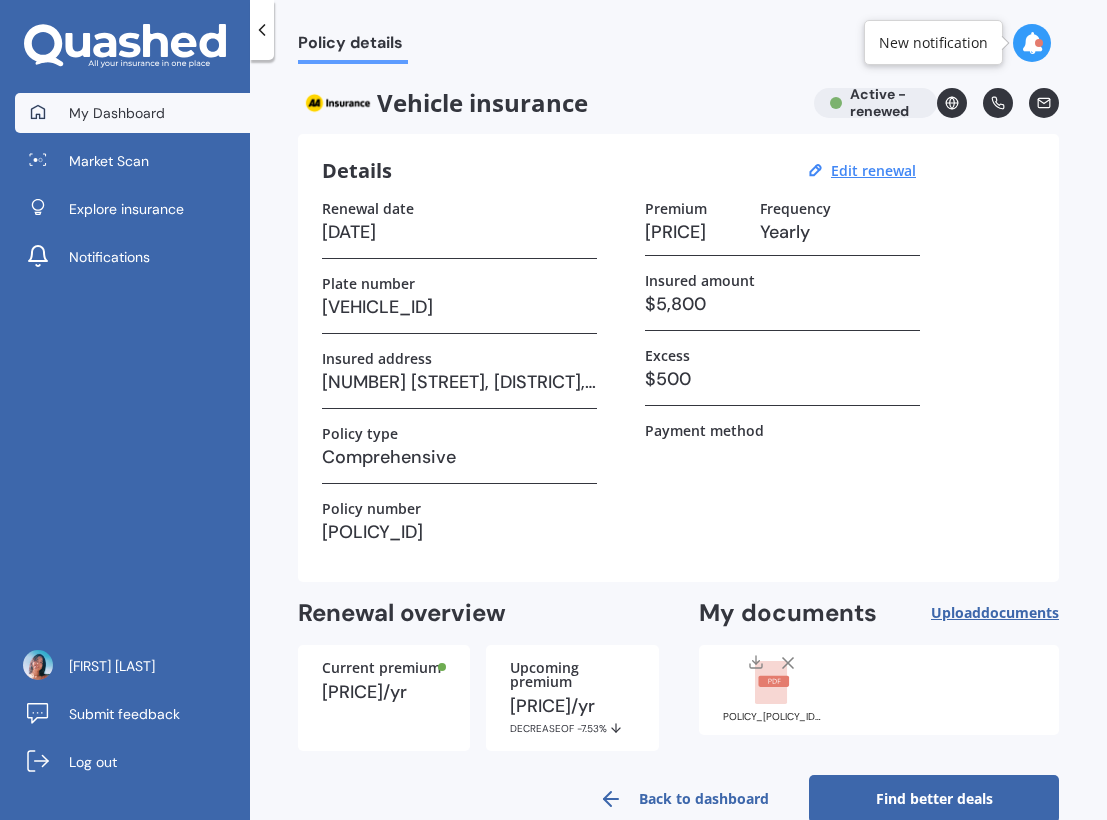 click on "My Dashboard" at bounding box center (132, 113) 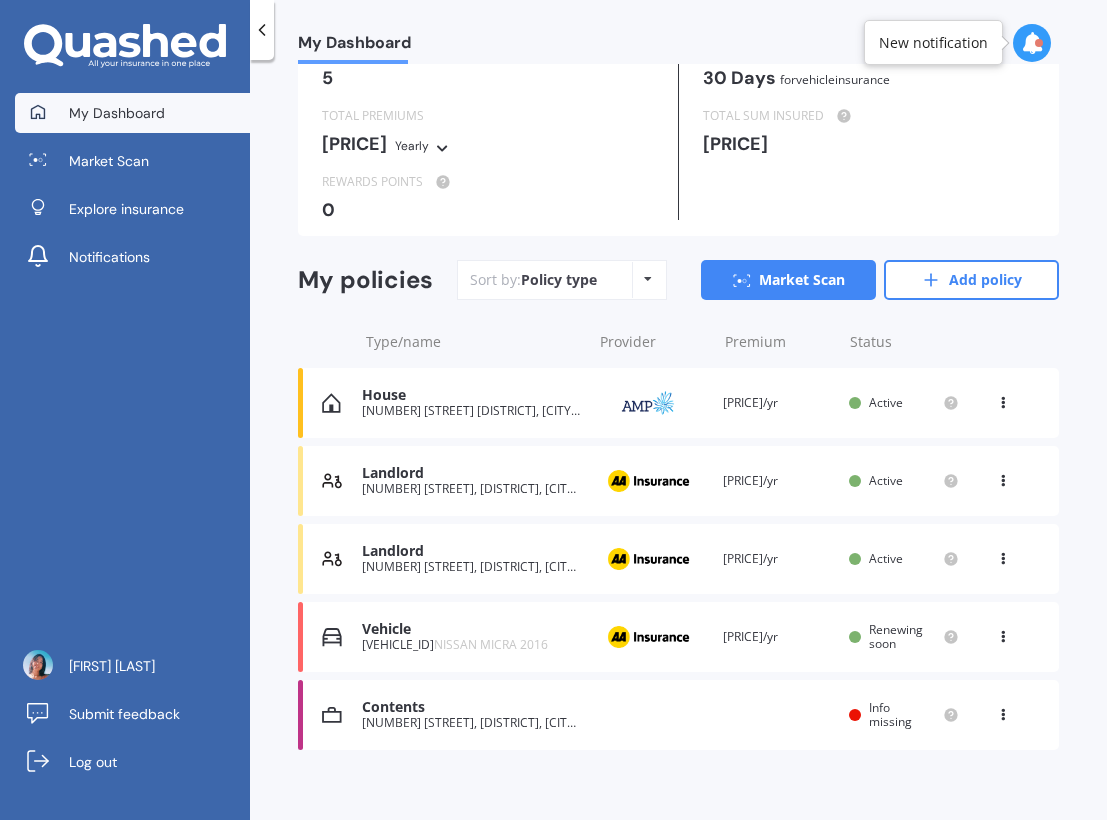 scroll, scrollTop: 0, scrollLeft: 0, axis: both 